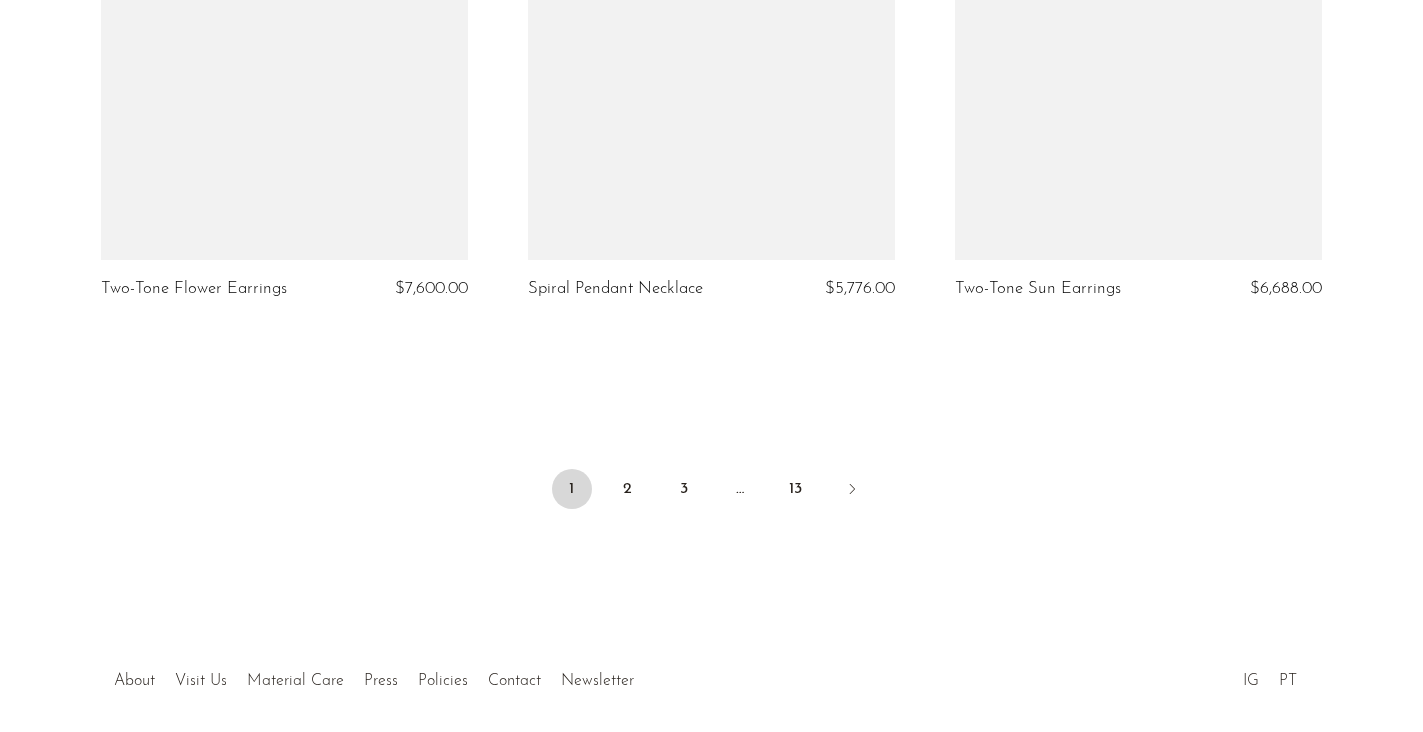 scroll, scrollTop: 6697, scrollLeft: 0, axis: vertical 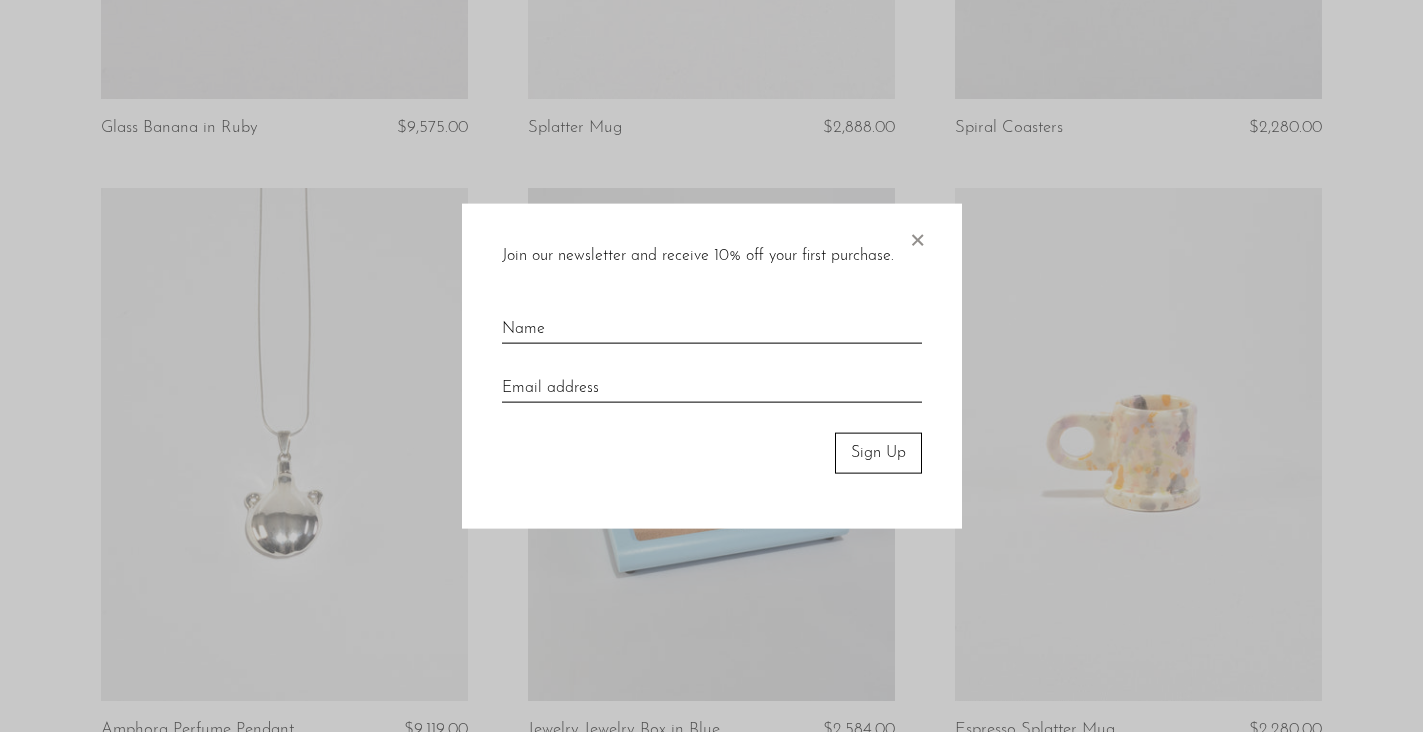 click on "×" at bounding box center [917, 236] 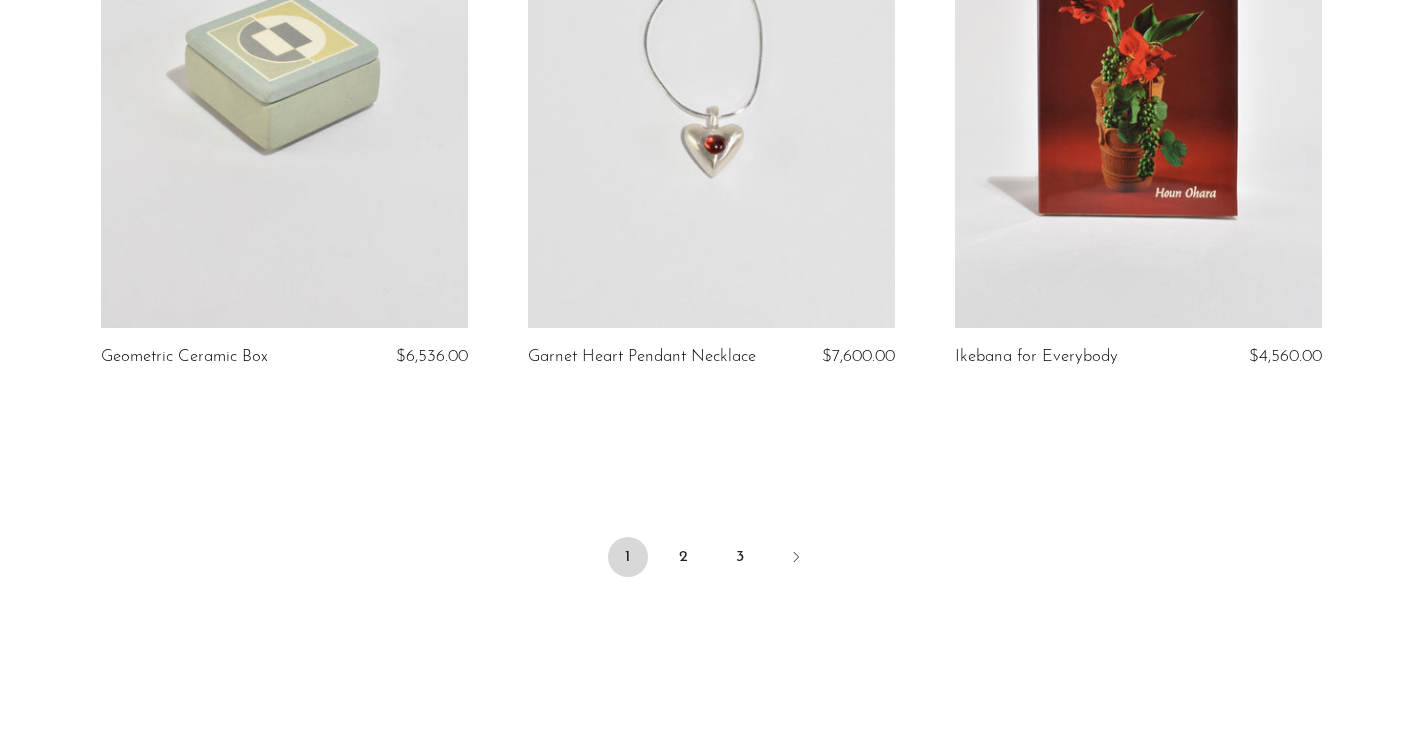 scroll, scrollTop: 7201, scrollLeft: 0, axis: vertical 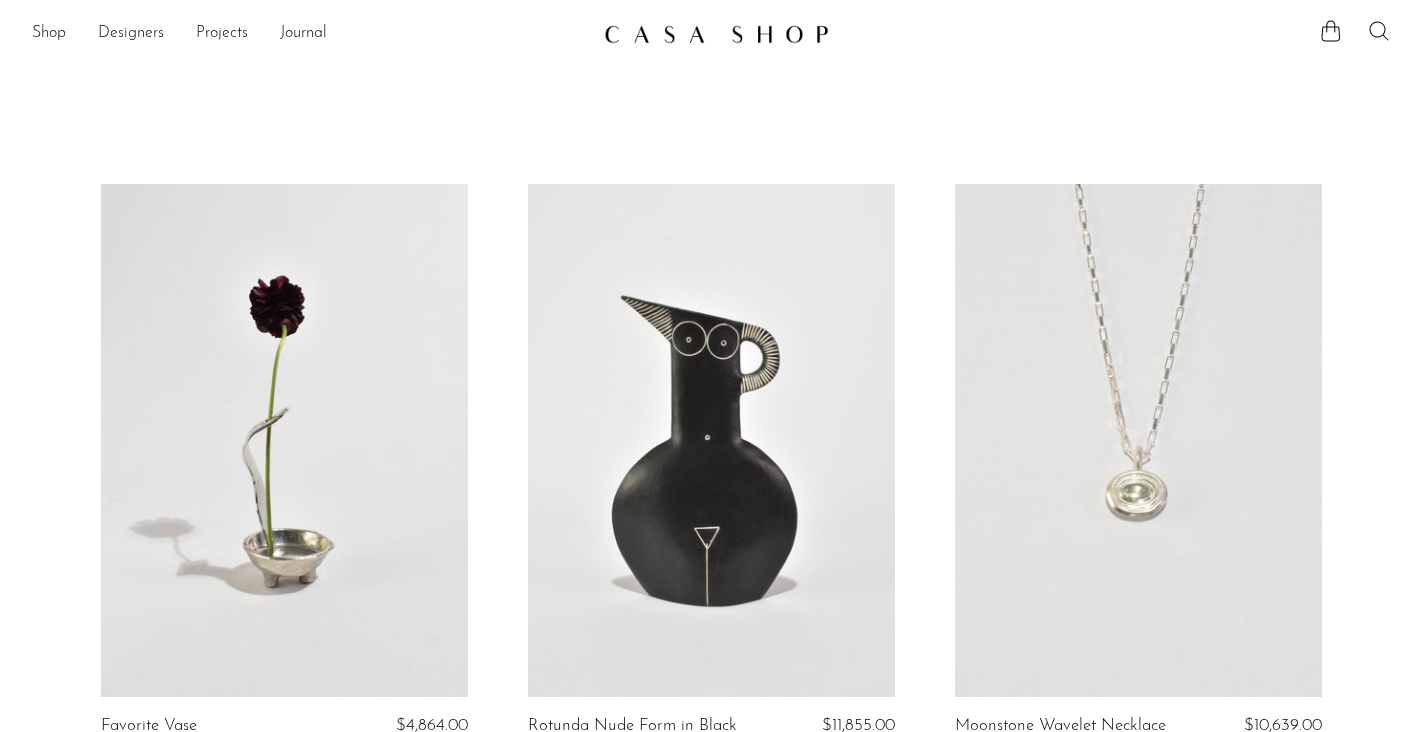 click 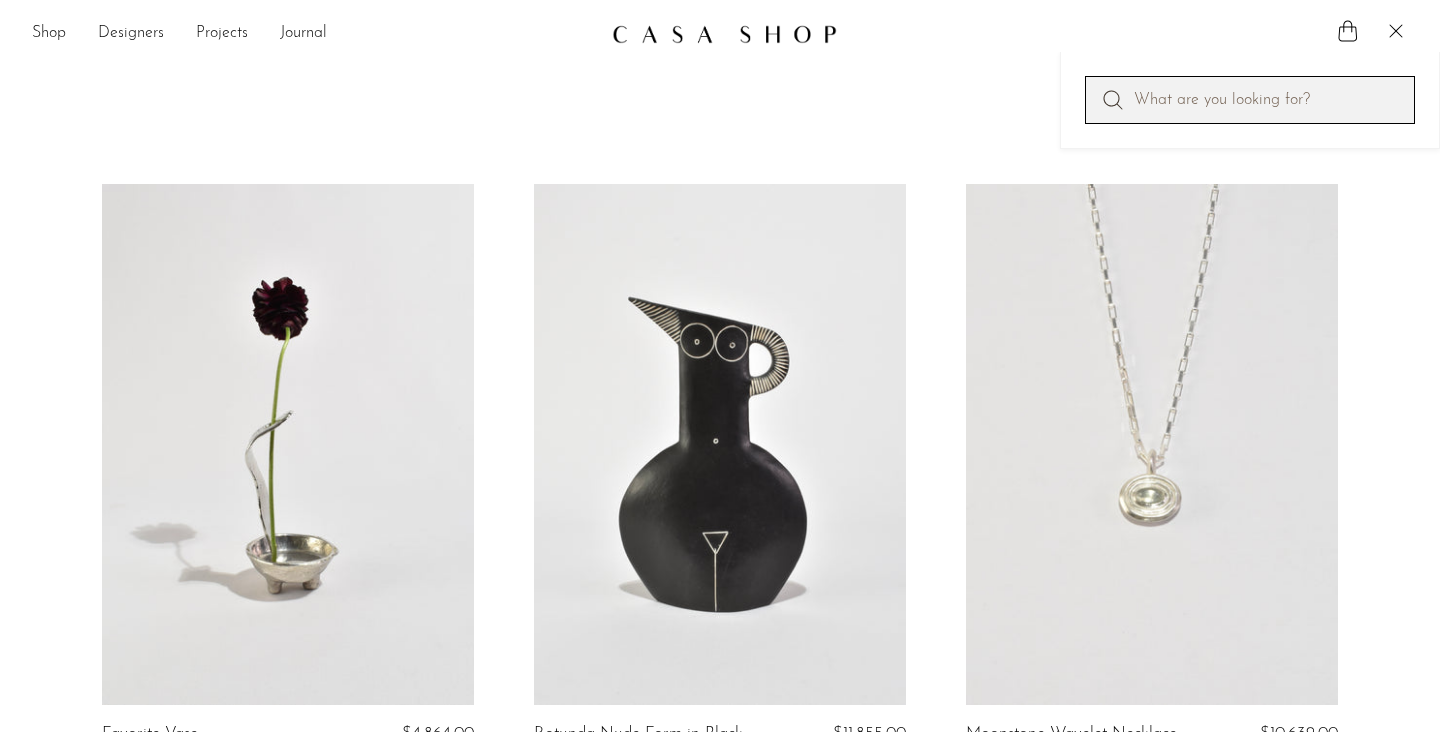 click at bounding box center [1250, 100] 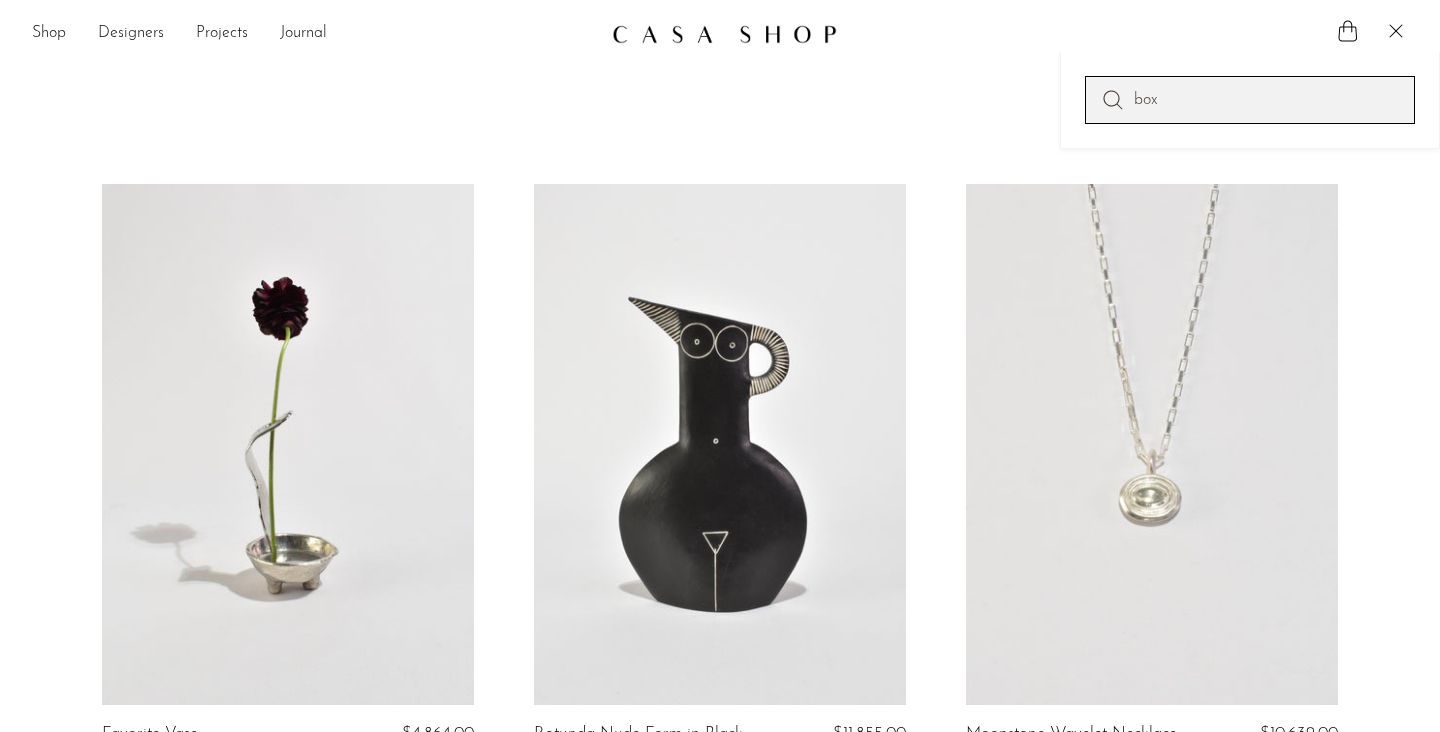 type on "box" 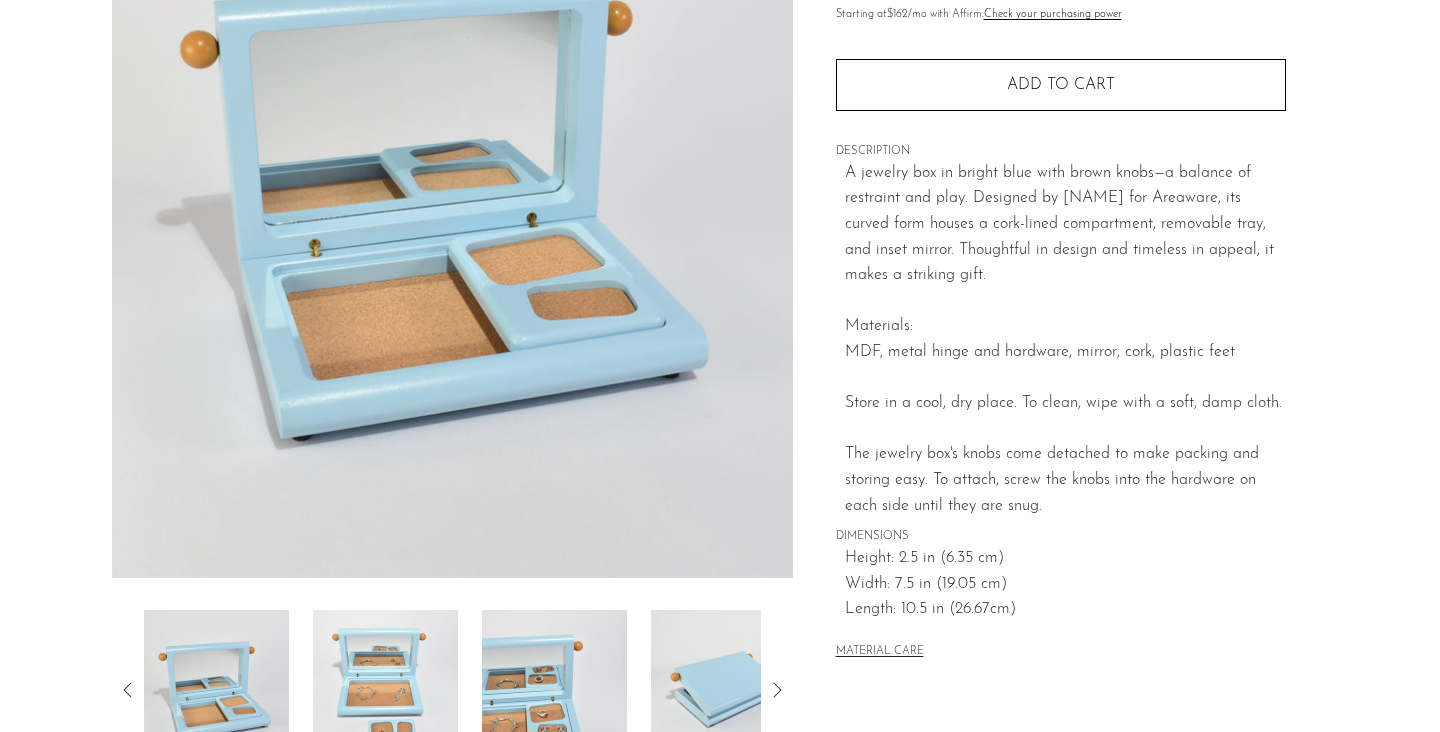 scroll, scrollTop: 500, scrollLeft: 0, axis: vertical 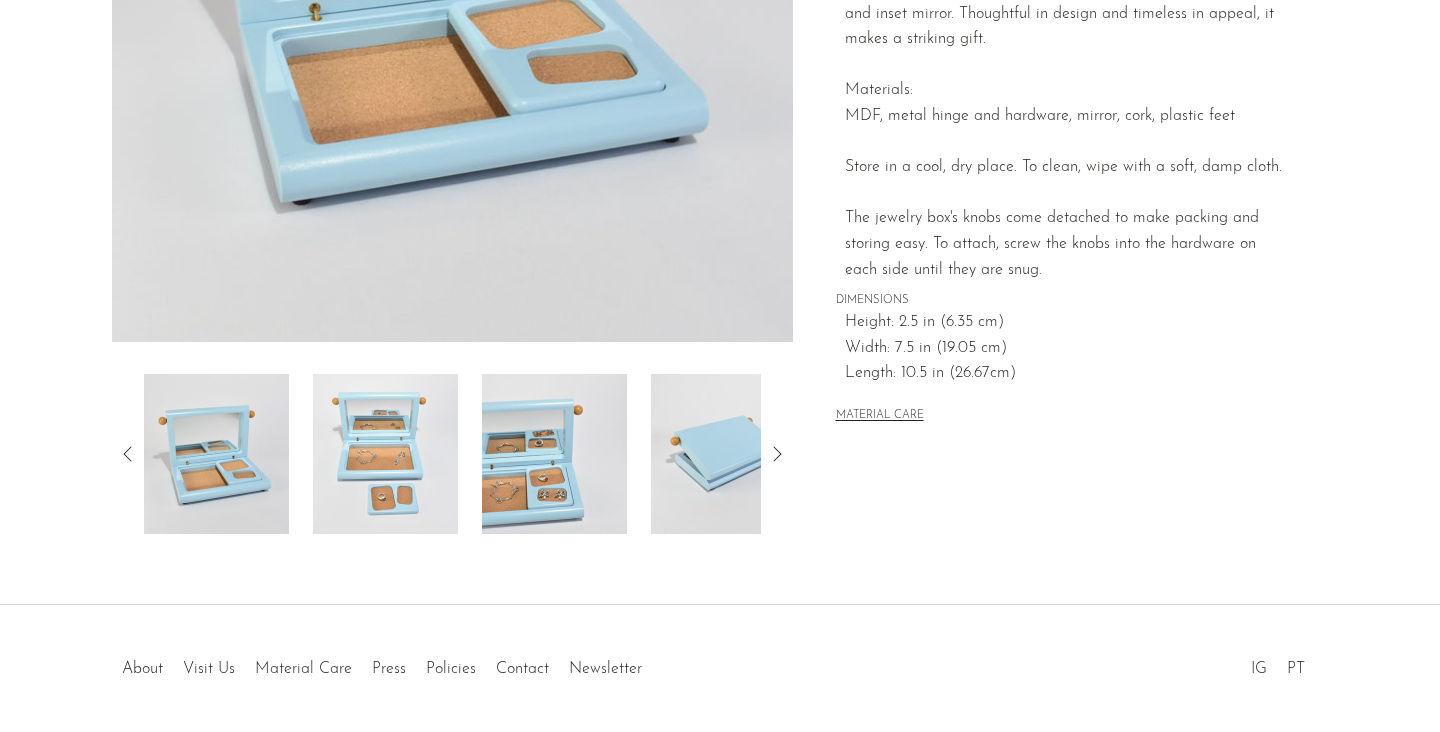 click 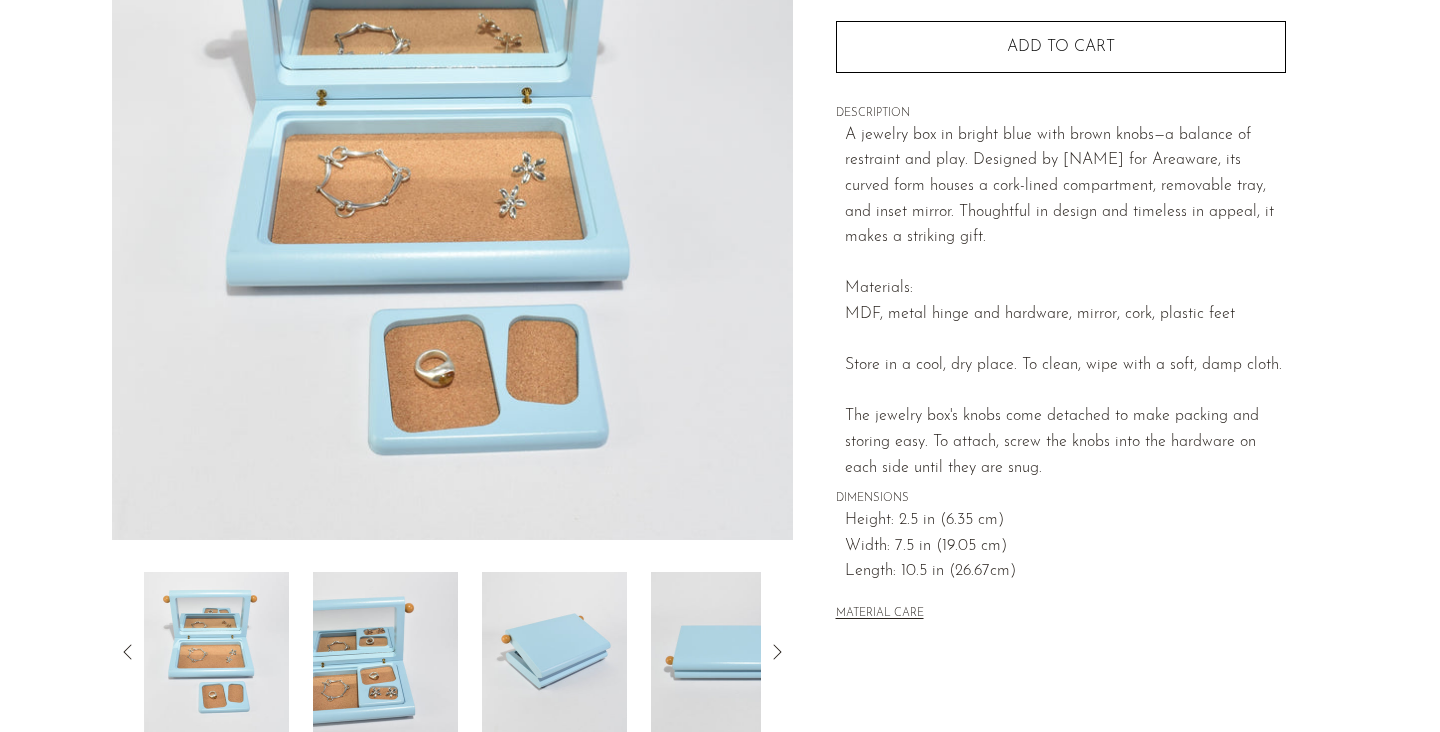 scroll, scrollTop: 300, scrollLeft: 0, axis: vertical 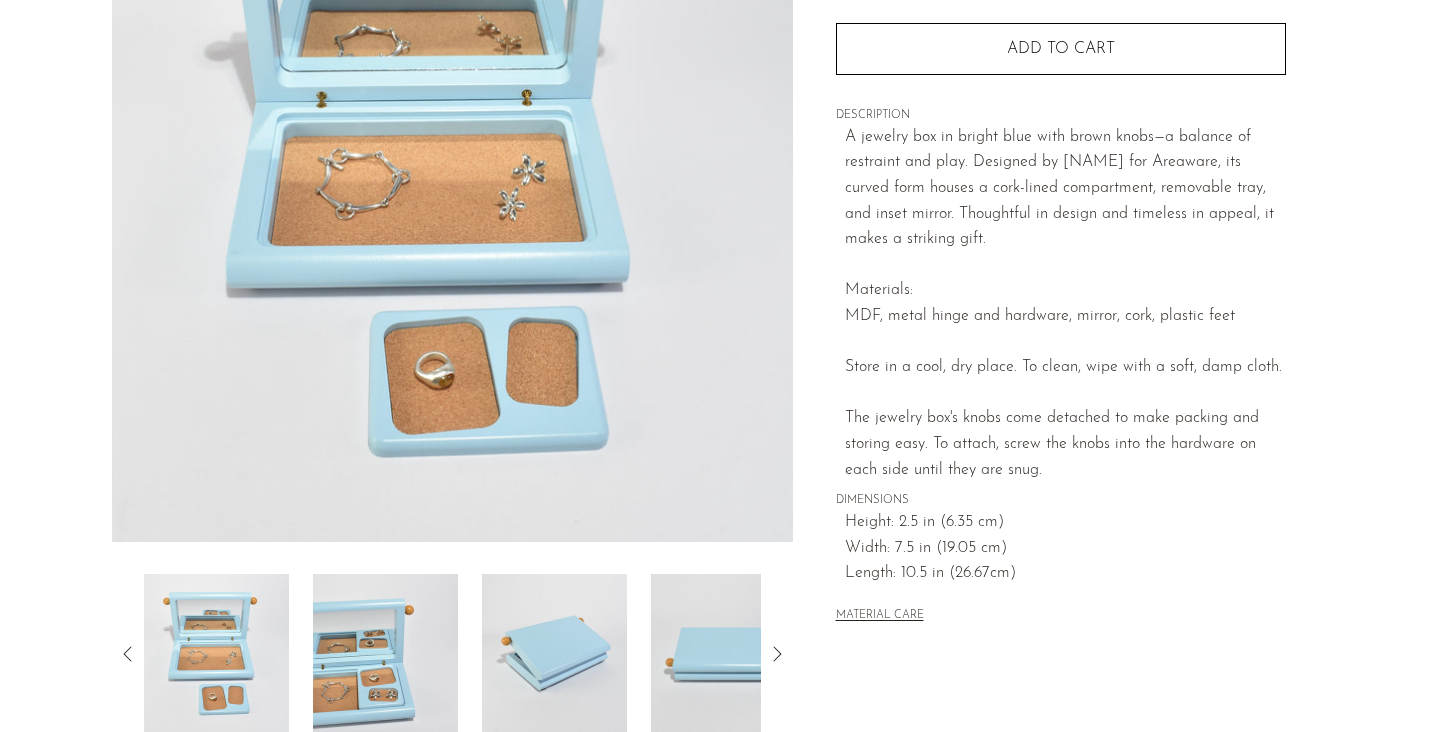 click at bounding box center (385, 654) 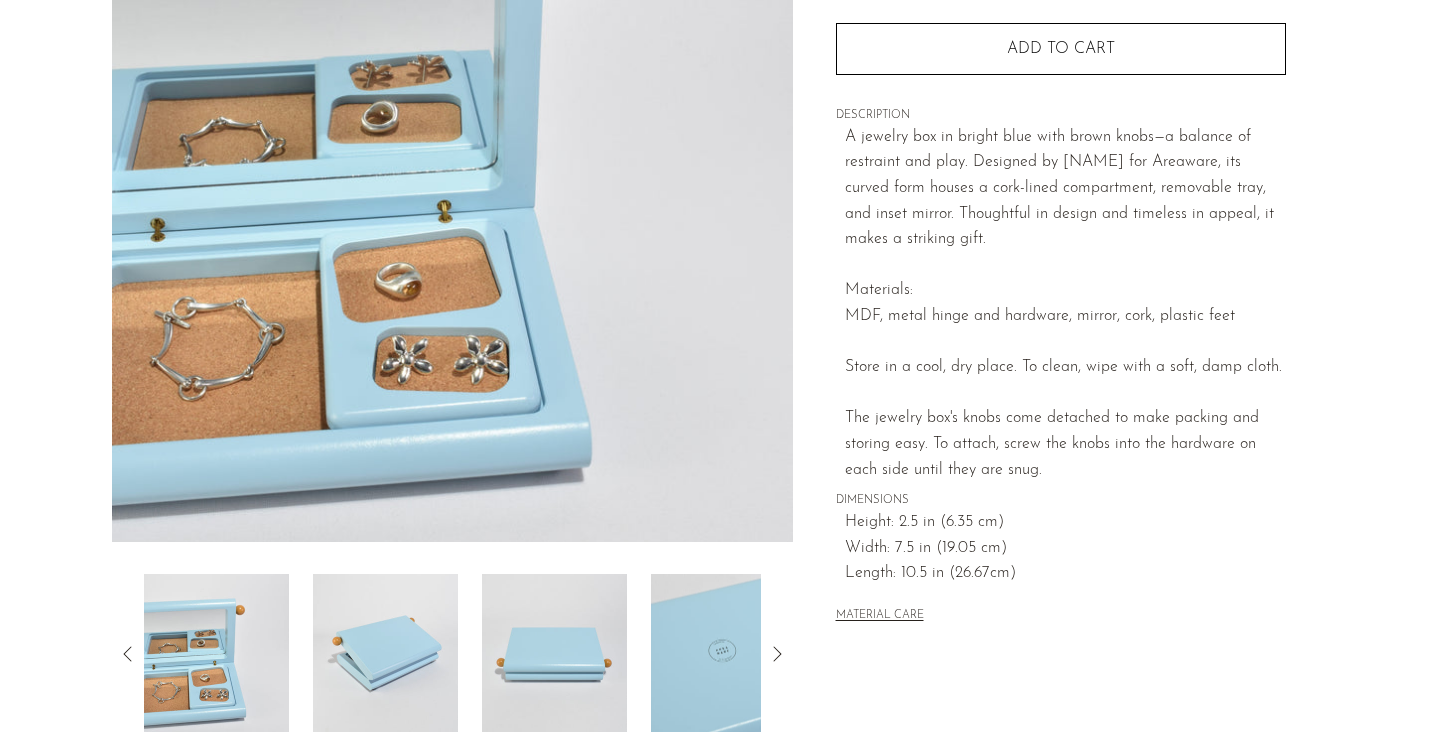 click at bounding box center [385, 654] 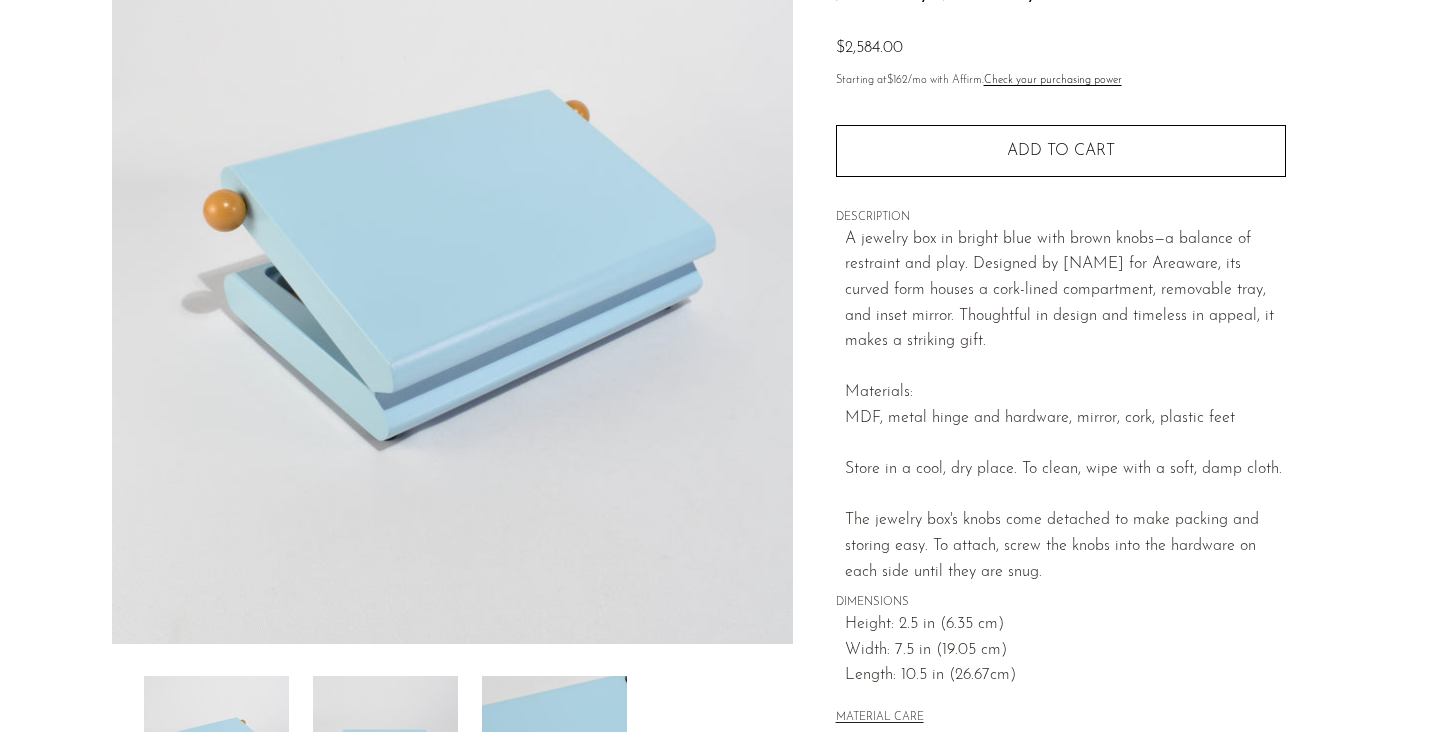 scroll, scrollTop: 0, scrollLeft: 0, axis: both 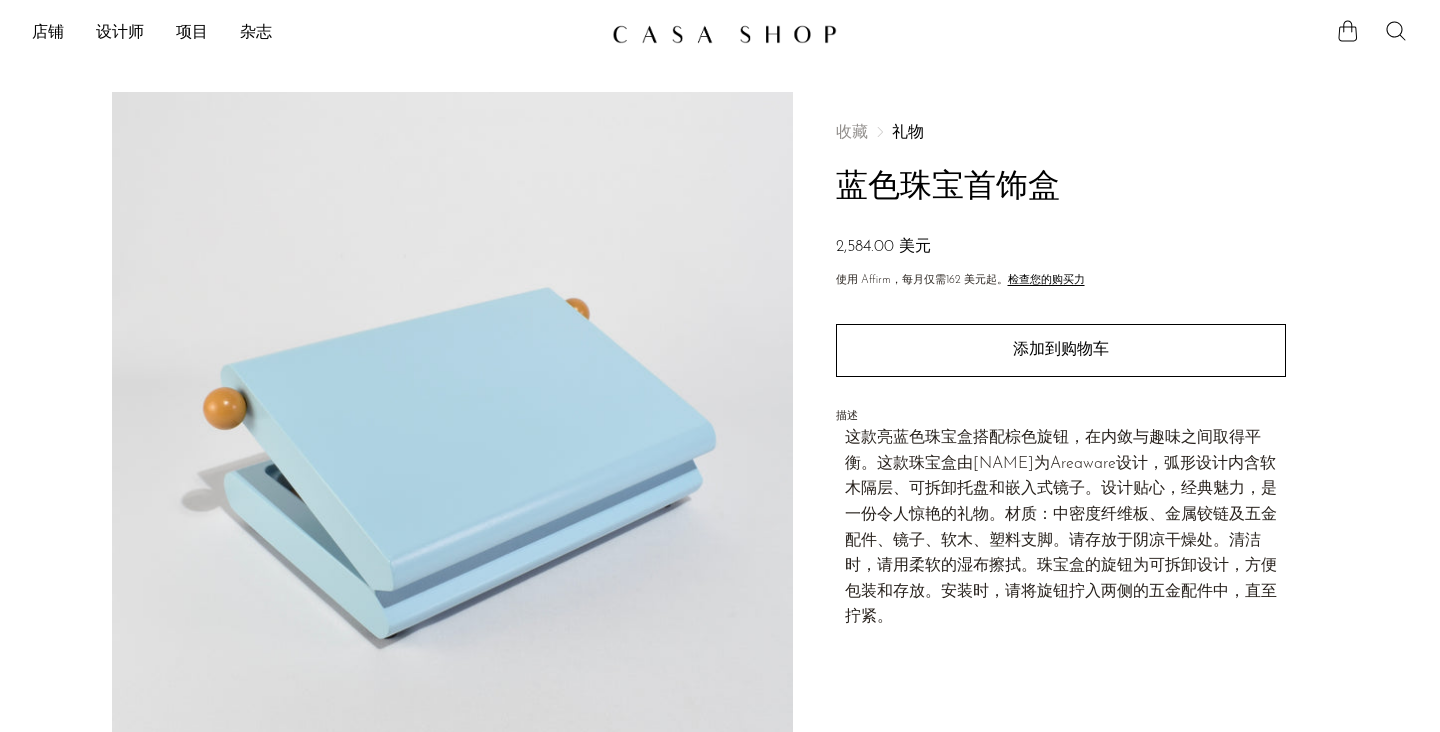 click on "收藏
礼物
蓝色珠宝首饰盒
2,584.00 美元
使用 Affirm，每月仅需 162 美元 起。 检查您的购买力
Quantity
1
添加到购物车" at bounding box center (1060, 563) 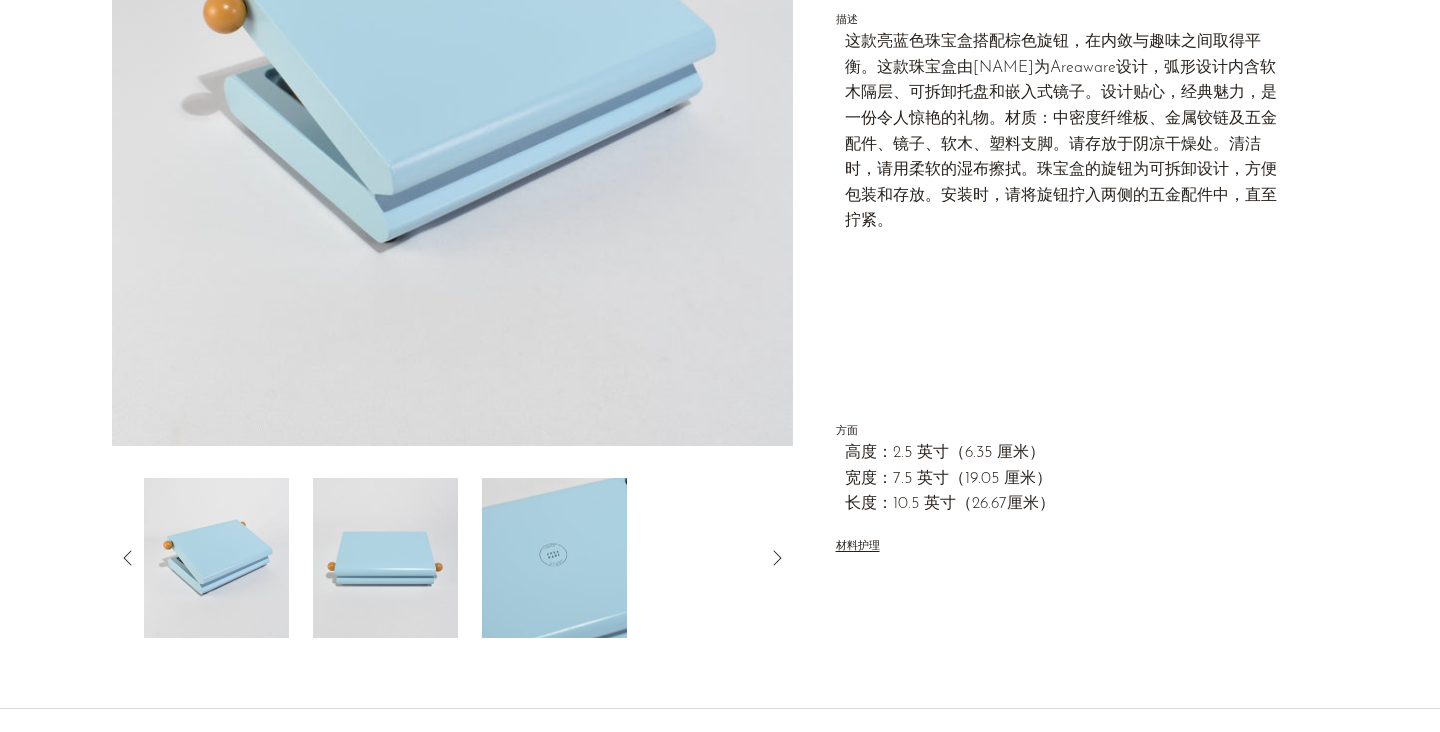 scroll, scrollTop: 570, scrollLeft: 0, axis: vertical 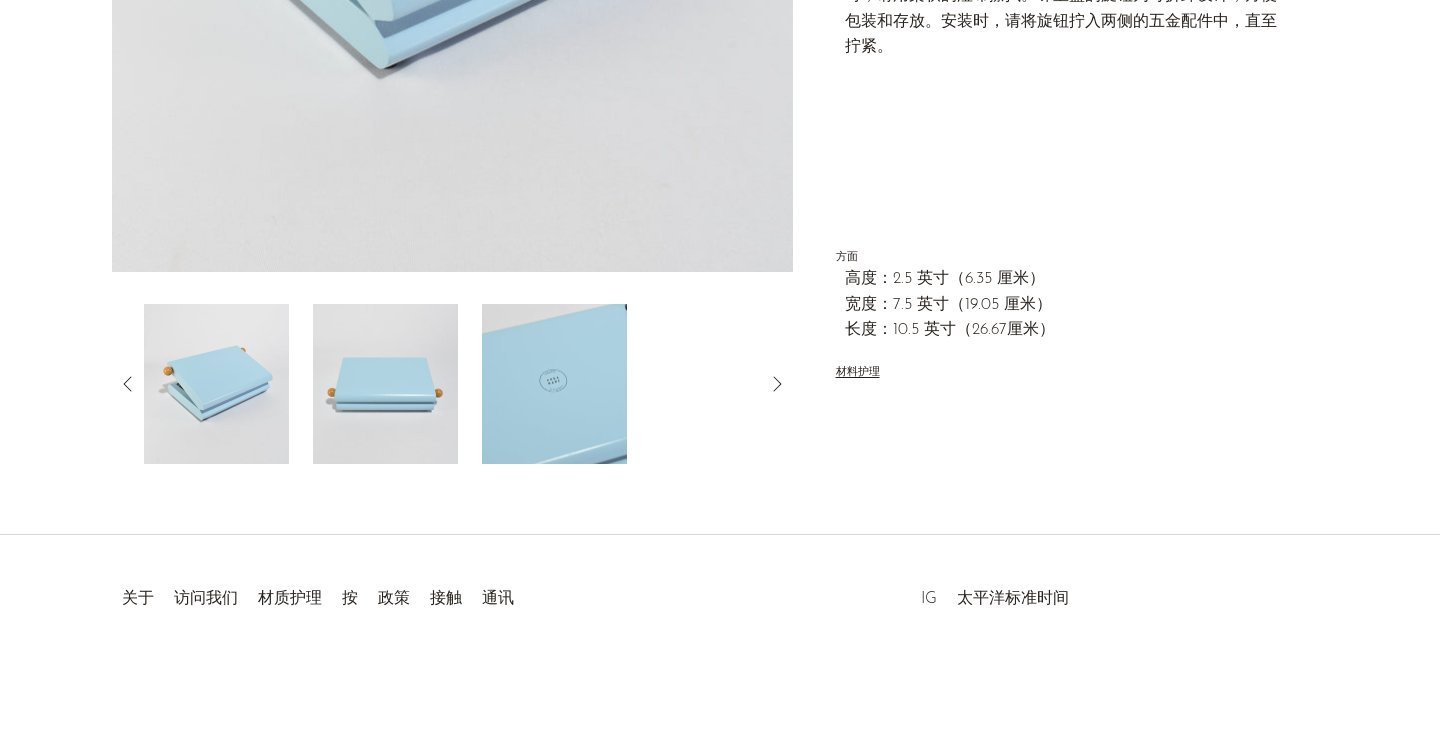 click 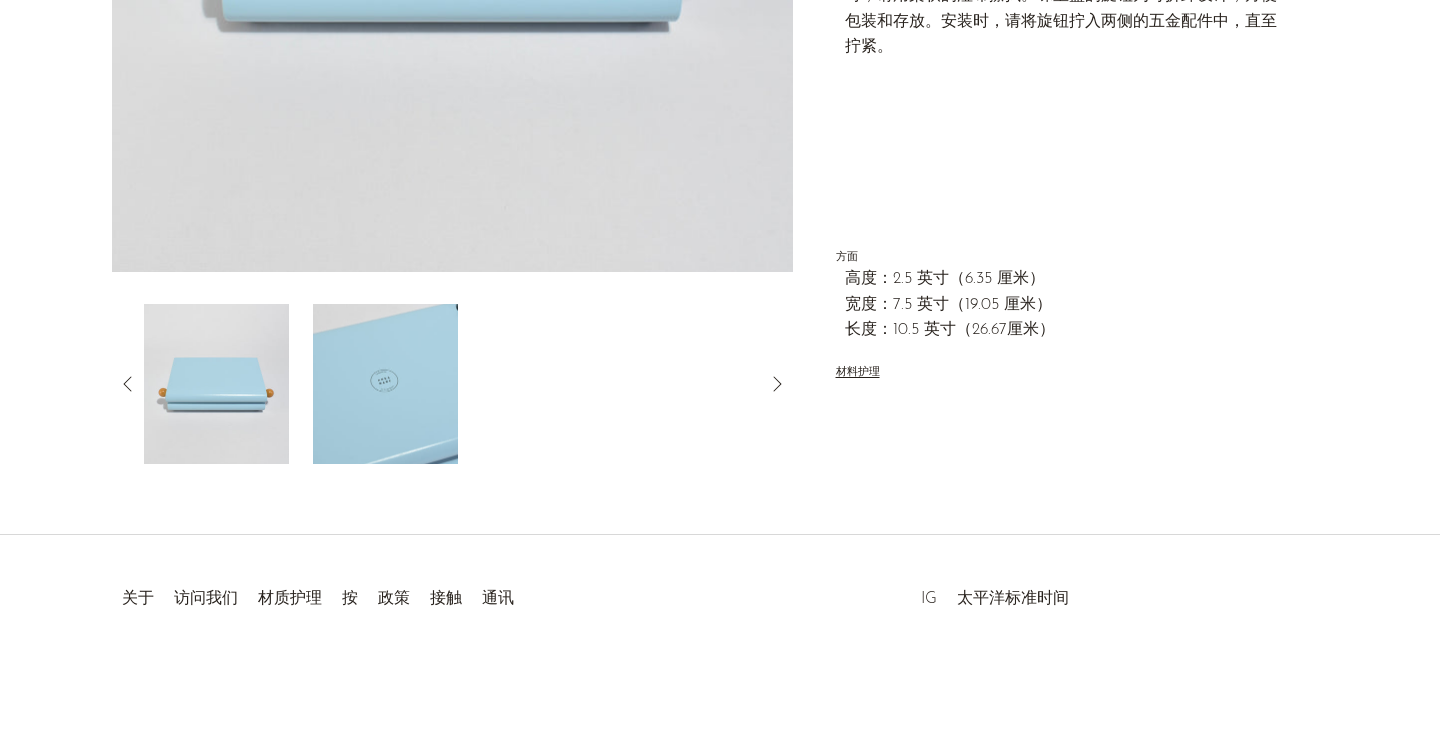 click 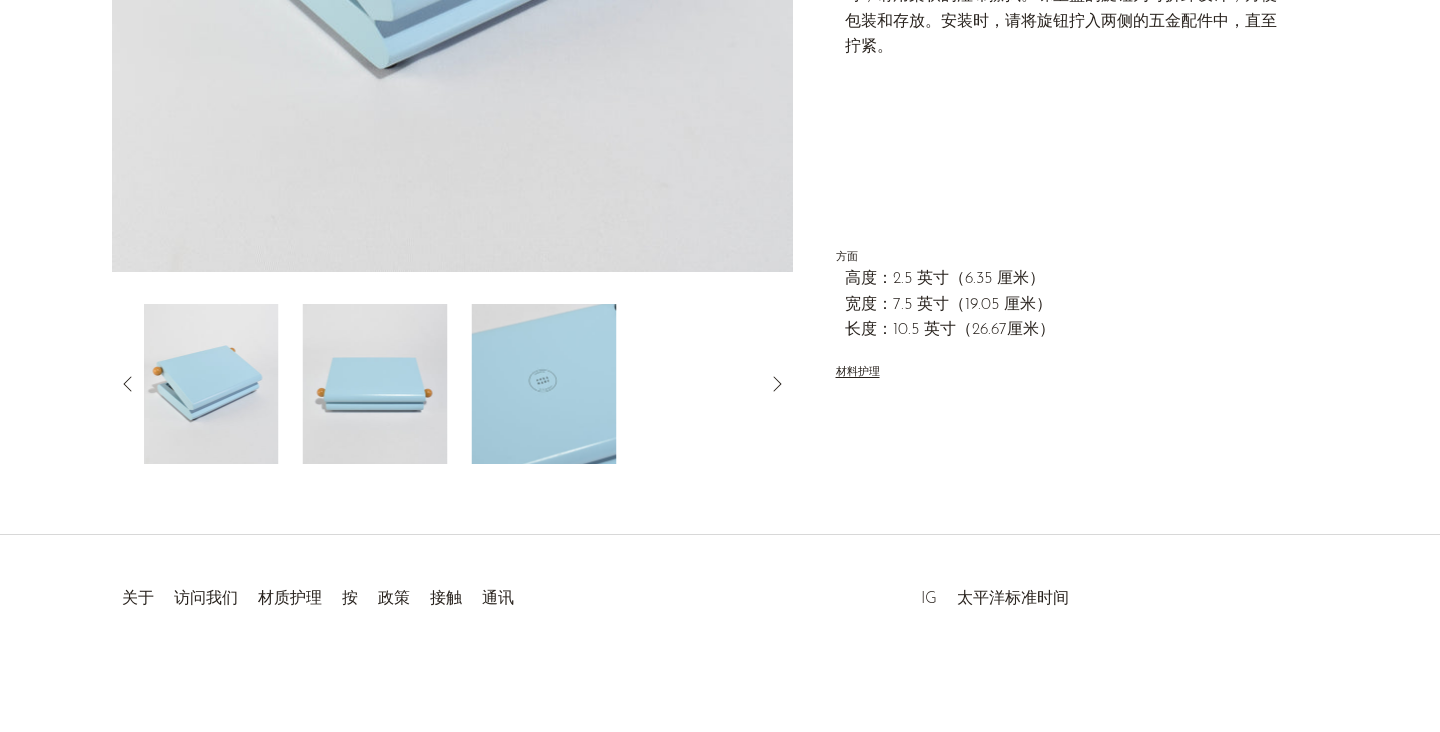 click 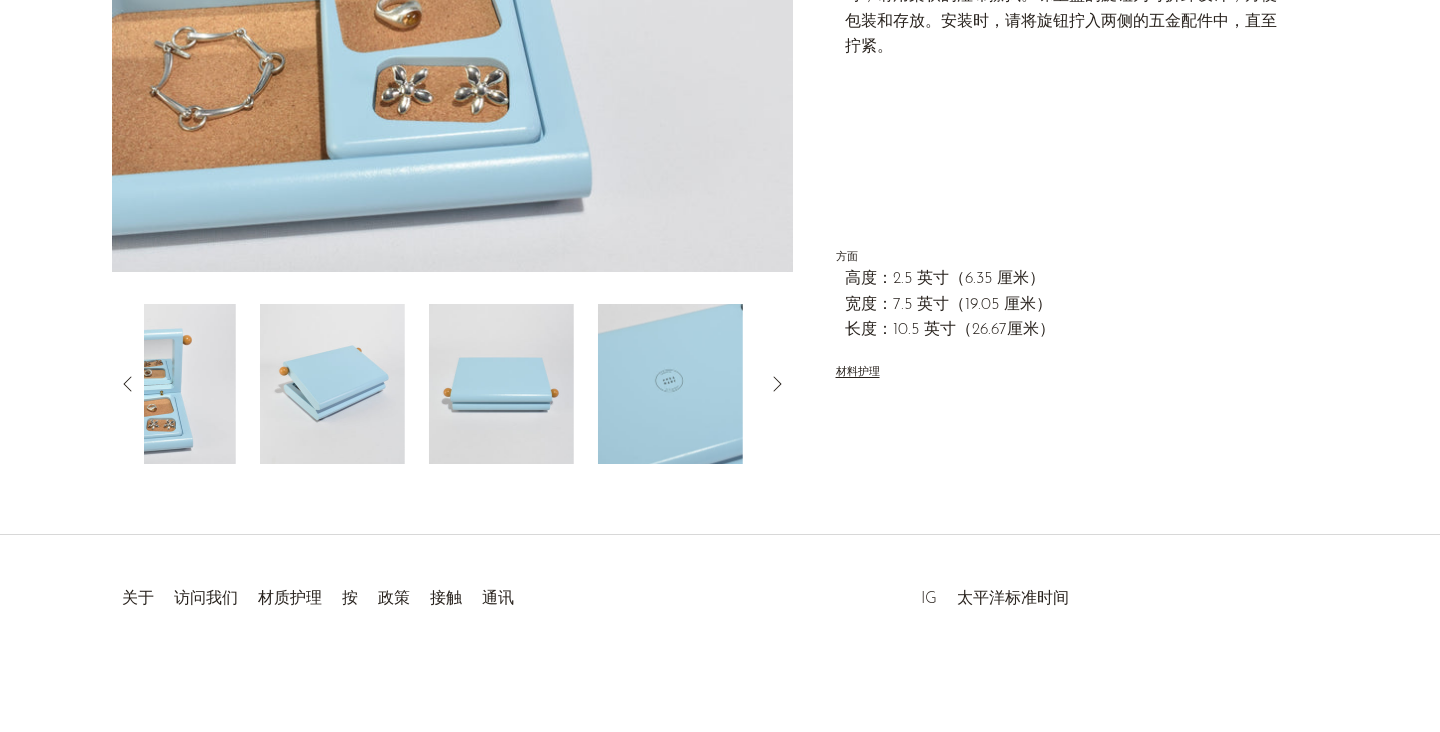 click 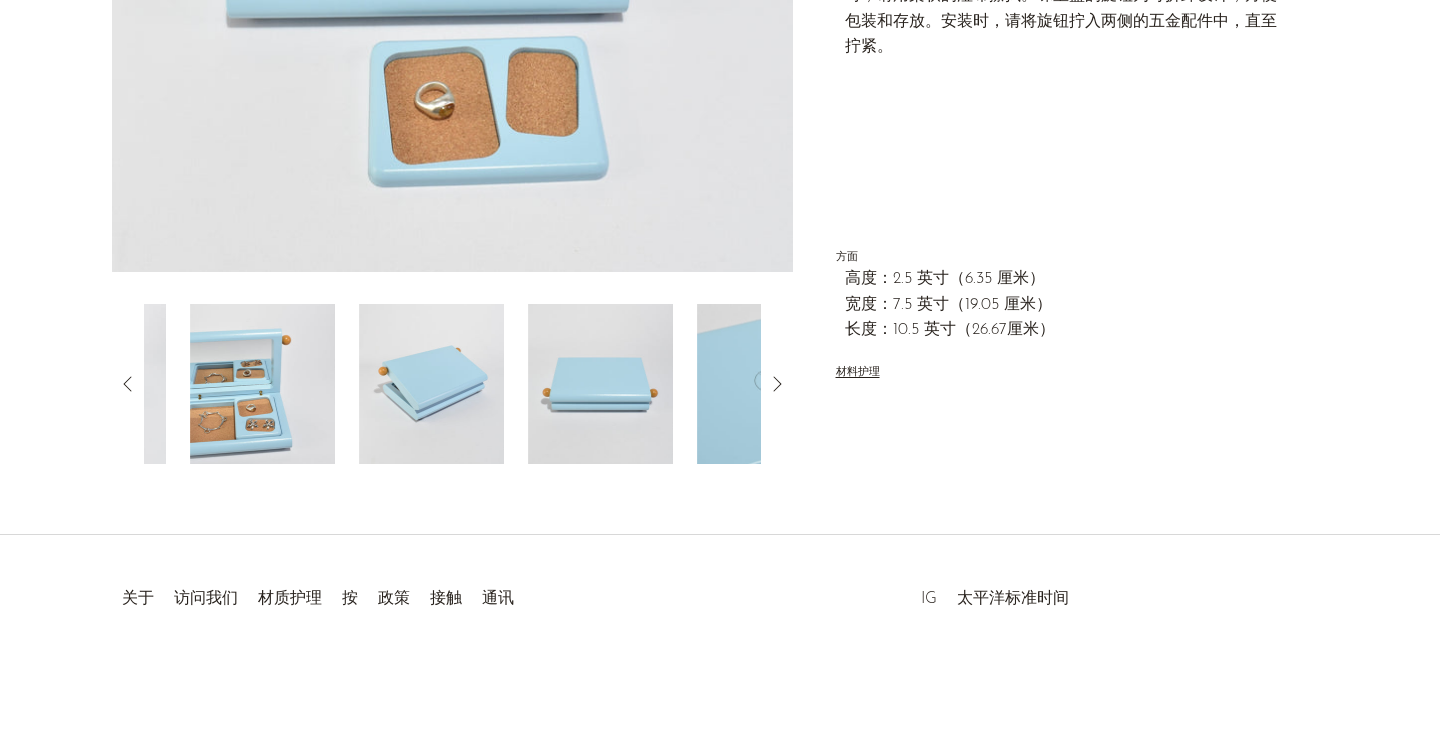 click 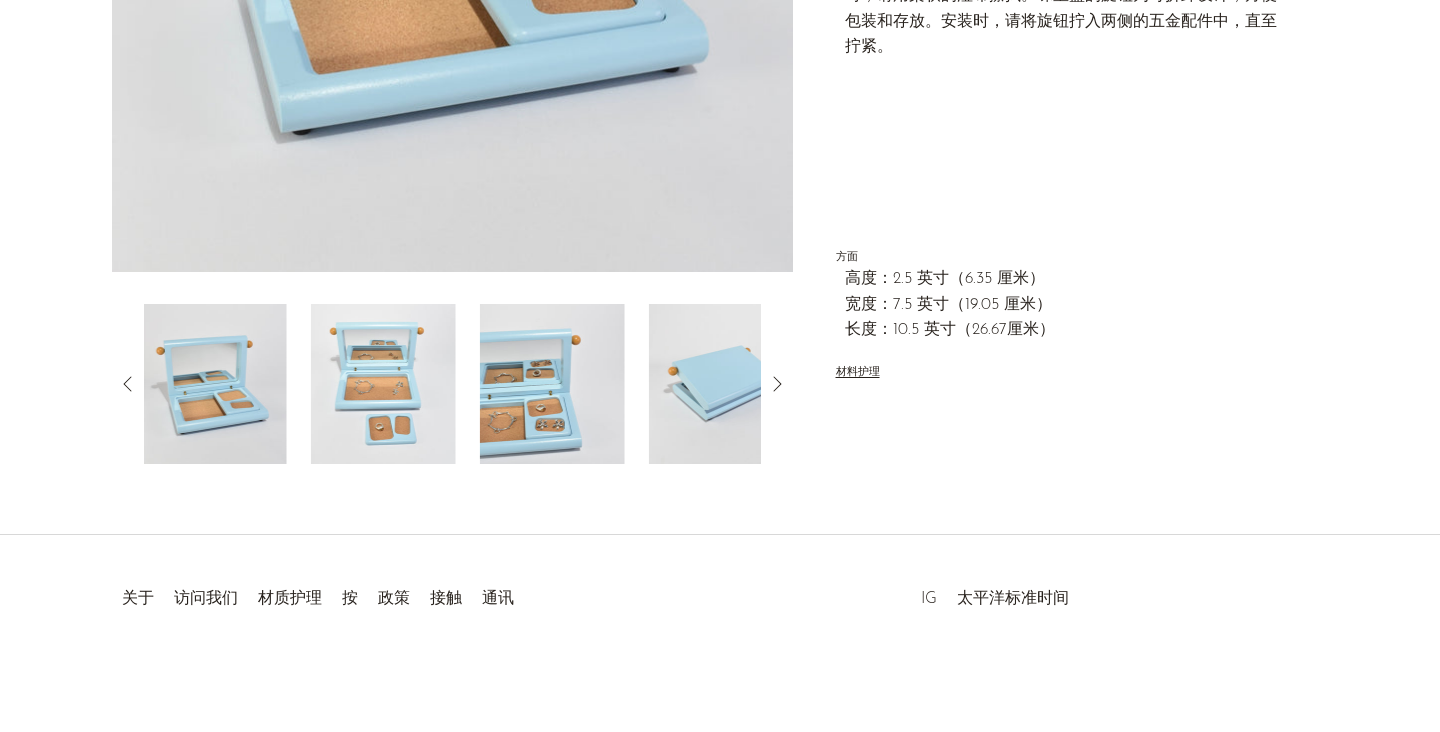 click 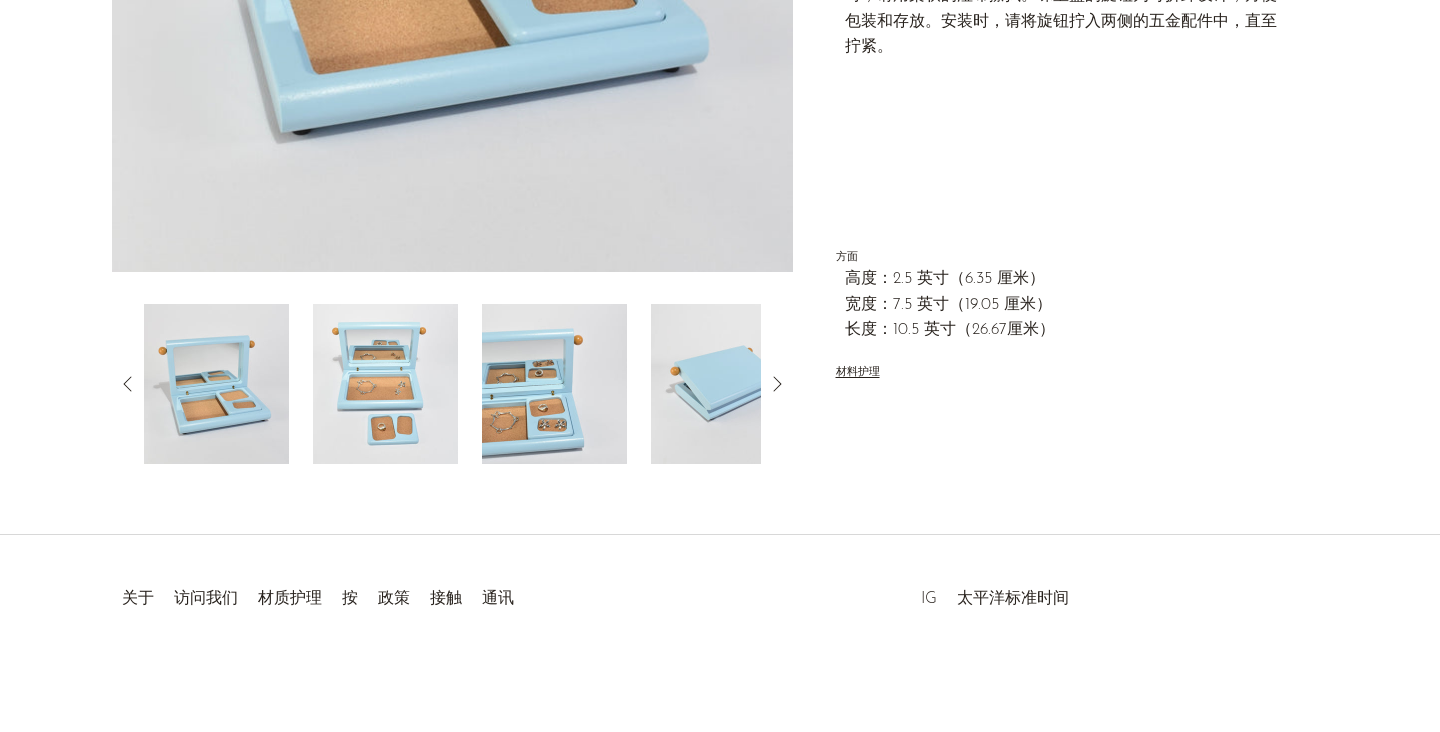 click on "收藏
礼物
蓝色珠宝首饰盒
2,584.00 美元
使用 Affirm，每月仅需 162 美元 起。 检查您的购买力
Quantity
1
添加到购物车" at bounding box center (1061, -31) 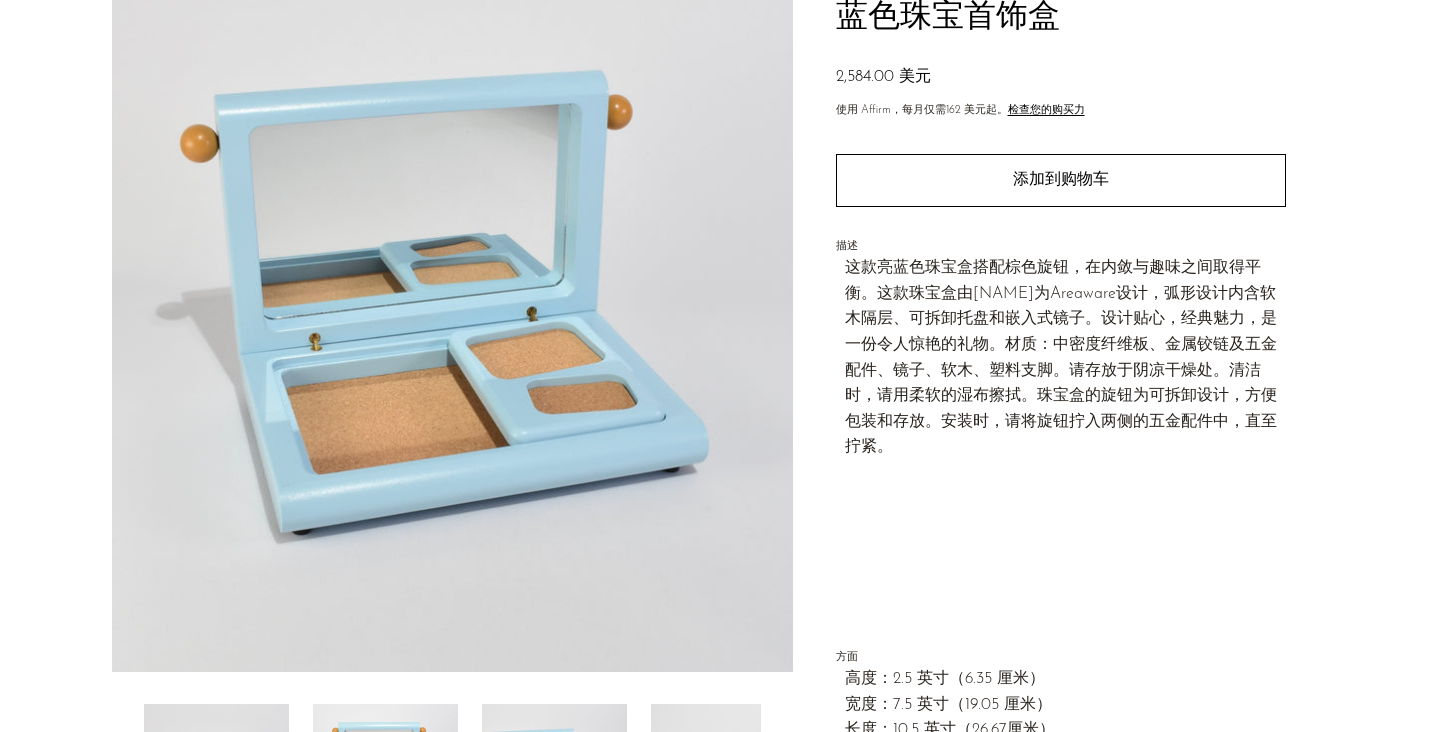 scroll, scrollTop: 70, scrollLeft: 0, axis: vertical 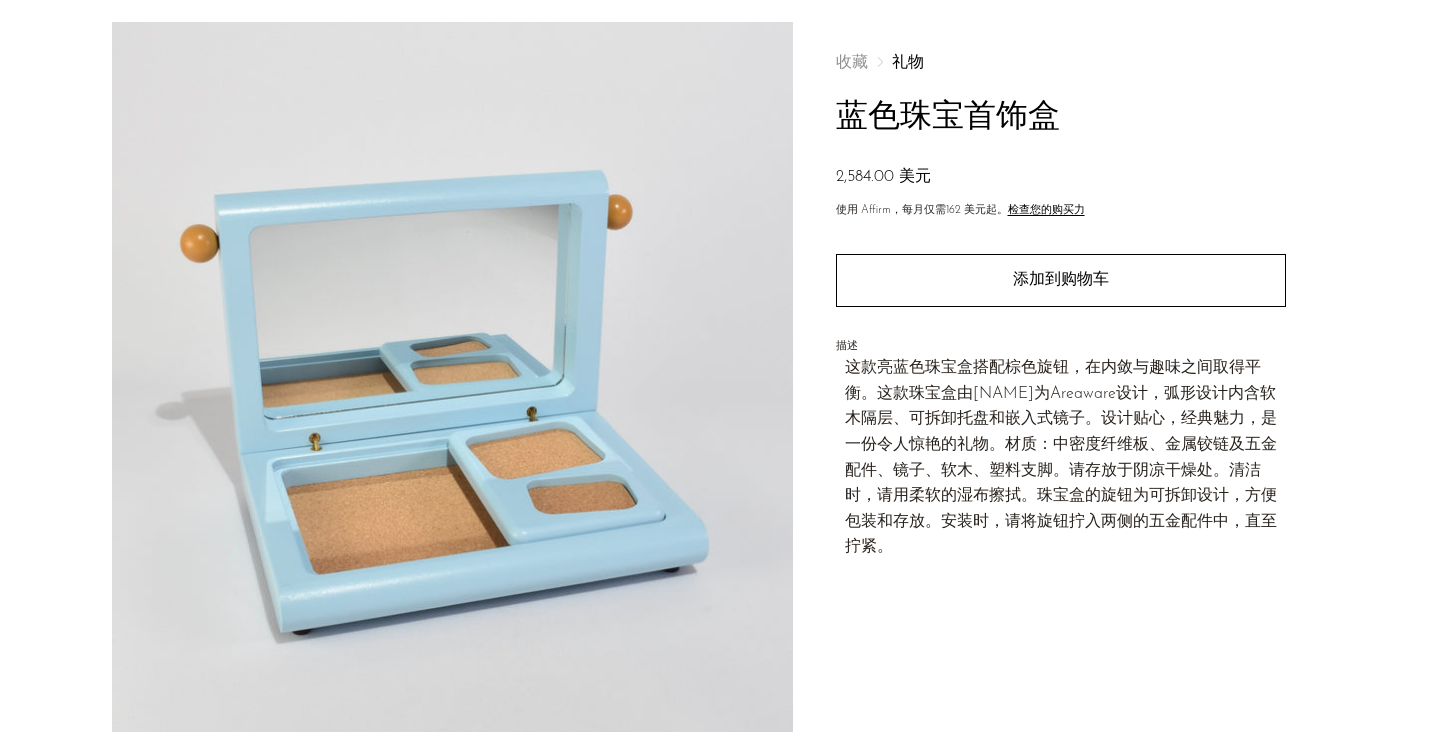click on "收藏
礼物
蓝色珠宝首饰盒
2,584.00 美元
使用 Affirm，每月仅需 162 美元 起。 检查您的购买力
Quantity
1
添加到购物车" at bounding box center [1061, 469] 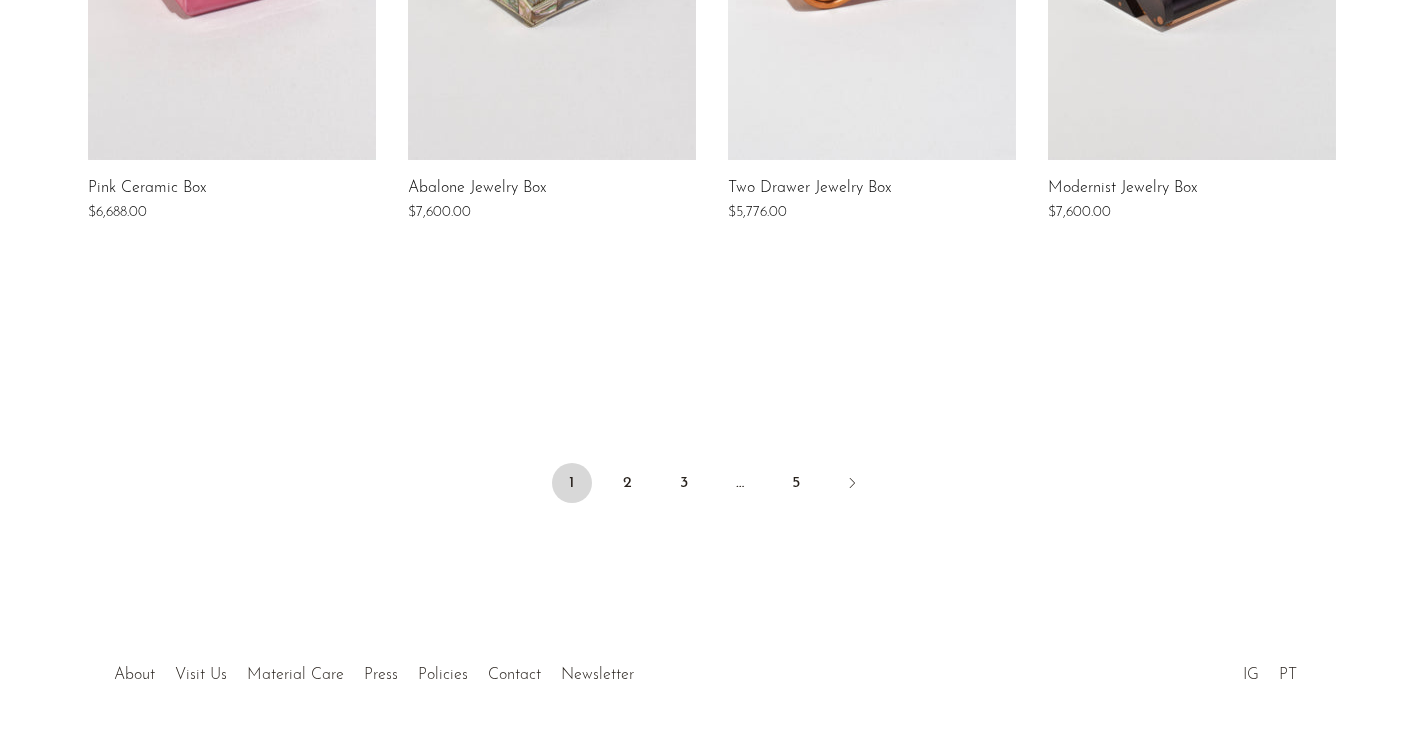 scroll, scrollTop: 1700, scrollLeft: 0, axis: vertical 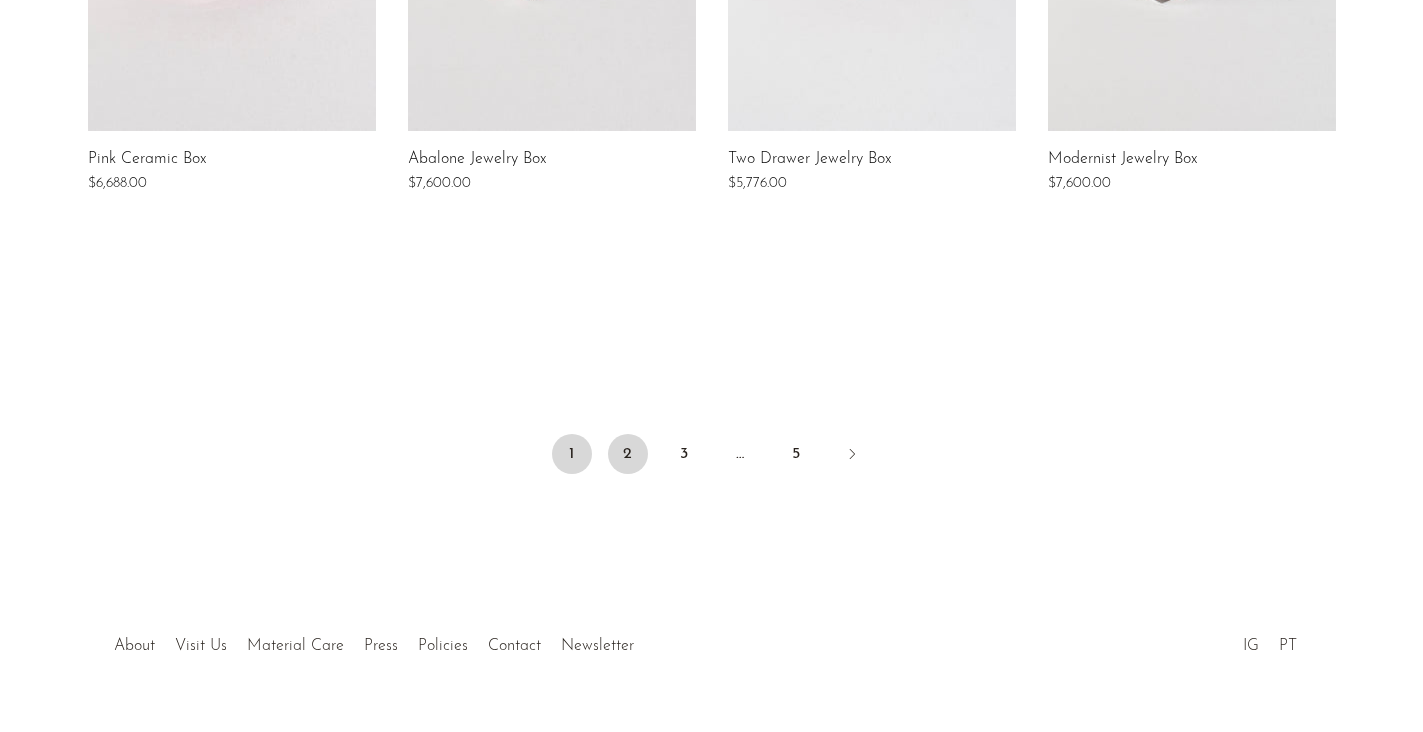 click on "2" at bounding box center [628, 454] 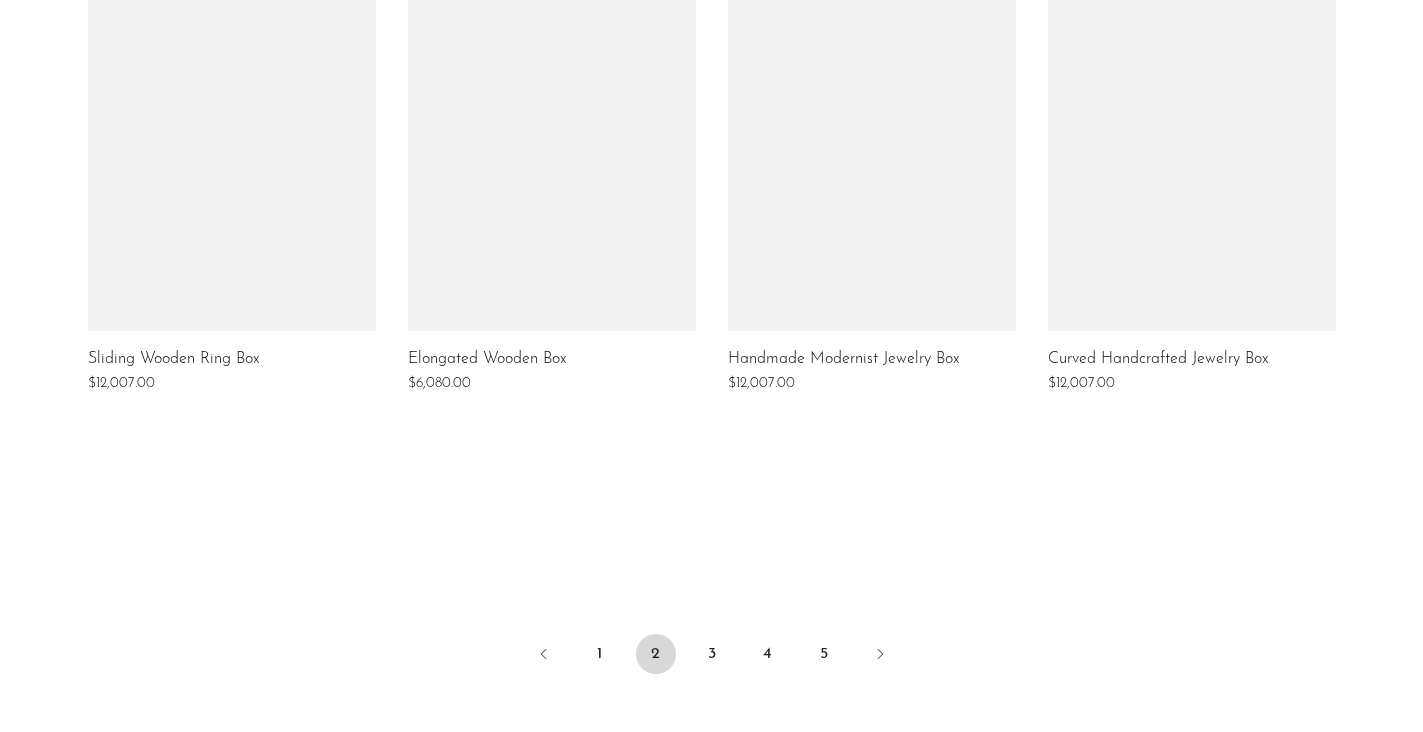 scroll, scrollTop: 1600, scrollLeft: 0, axis: vertical 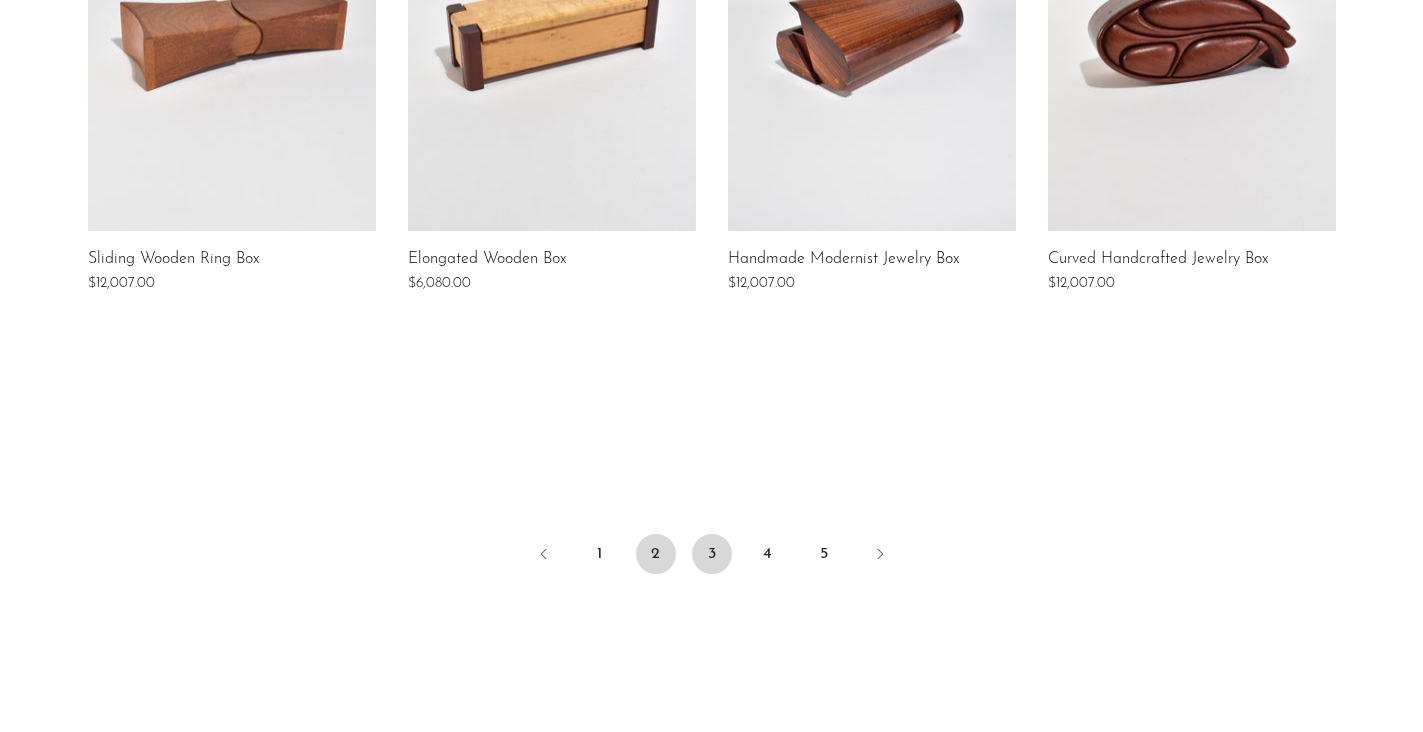 click on "3" at bounding box center (712, 554) 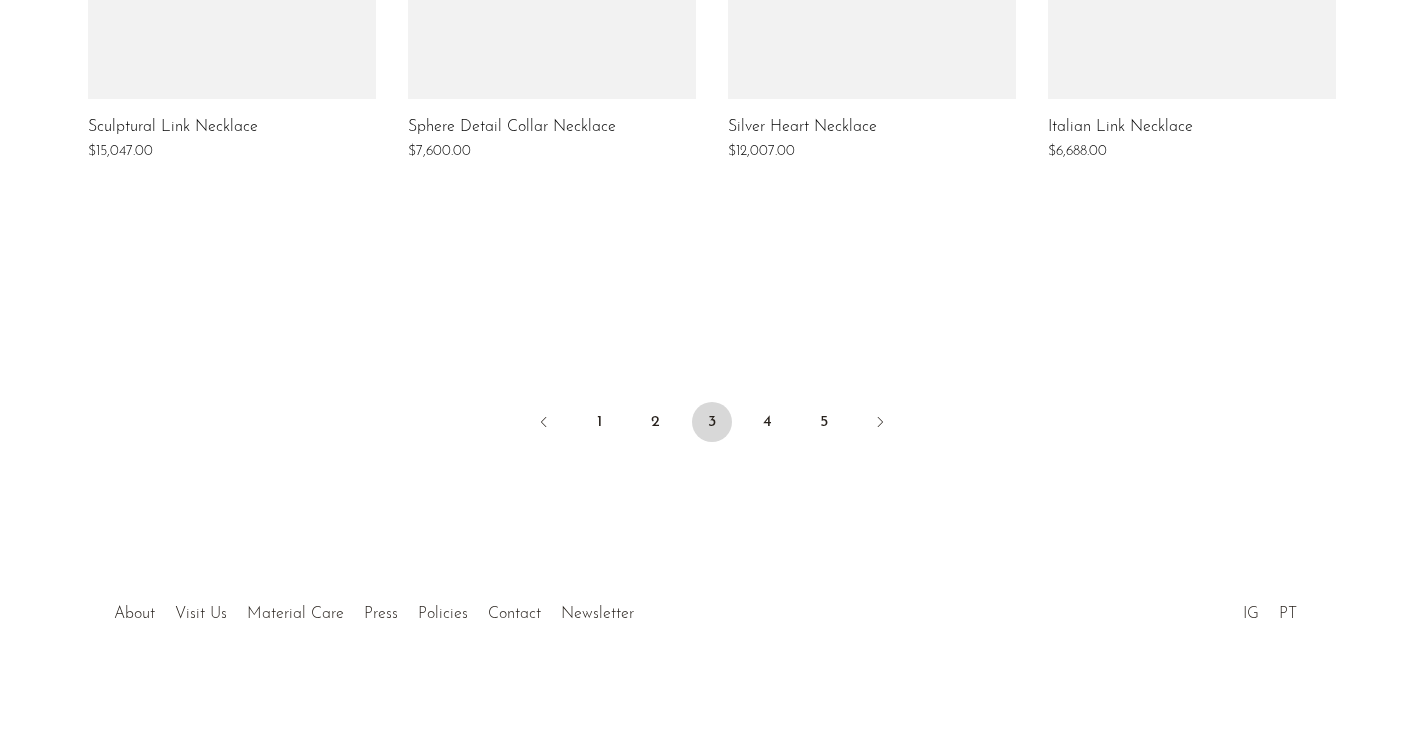 scroll, scrollTop: 1747, scrollLeft: 0, axis: vertical 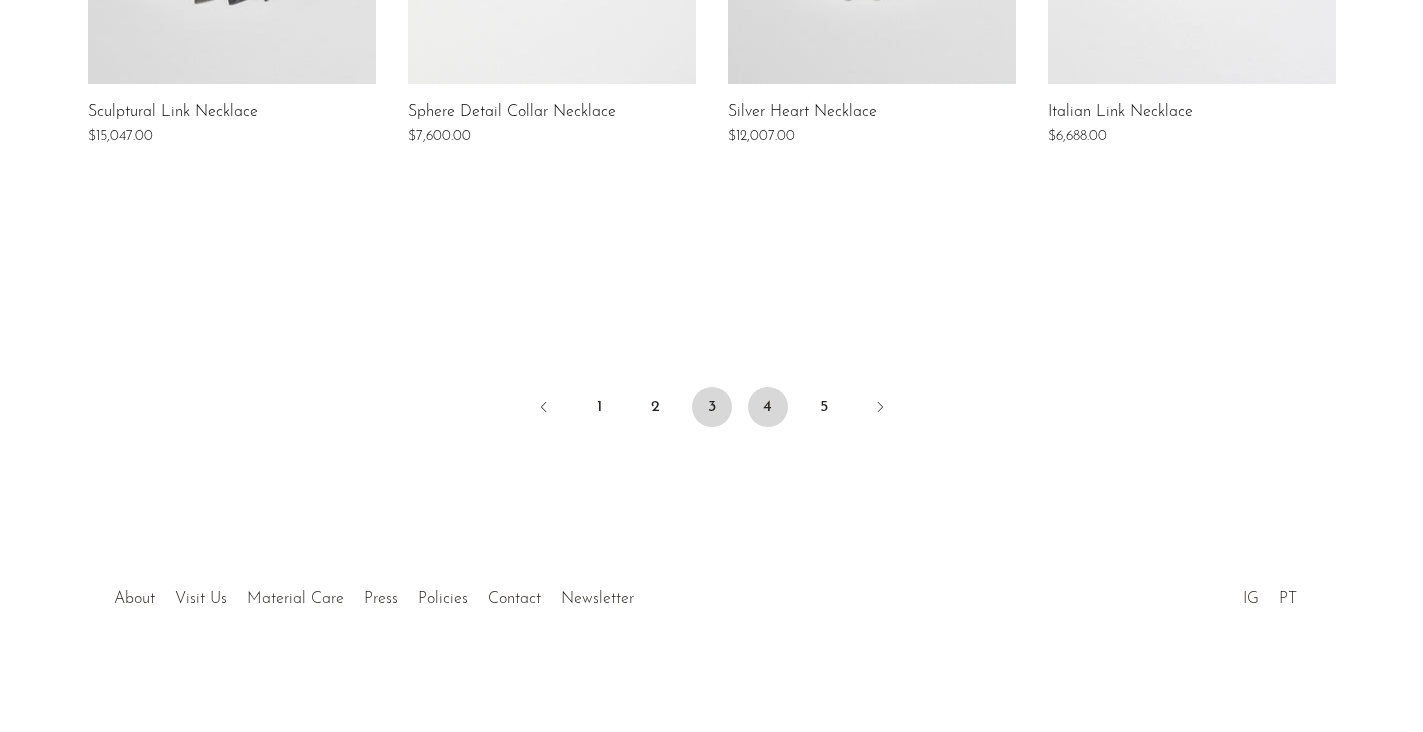 click on "4" at bounding box center (768, 407) 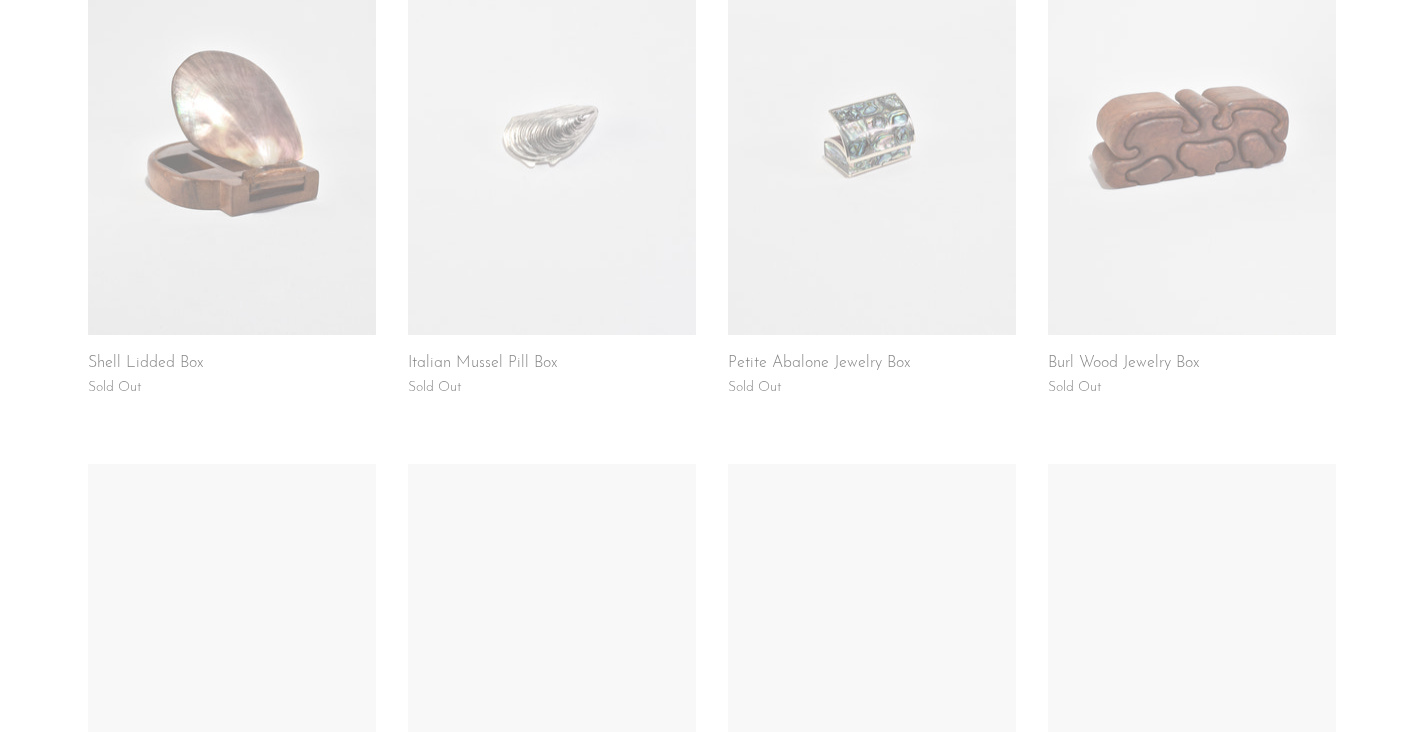 scroll, scrollTop: 700, scrollLeft: 0, axis: vertical 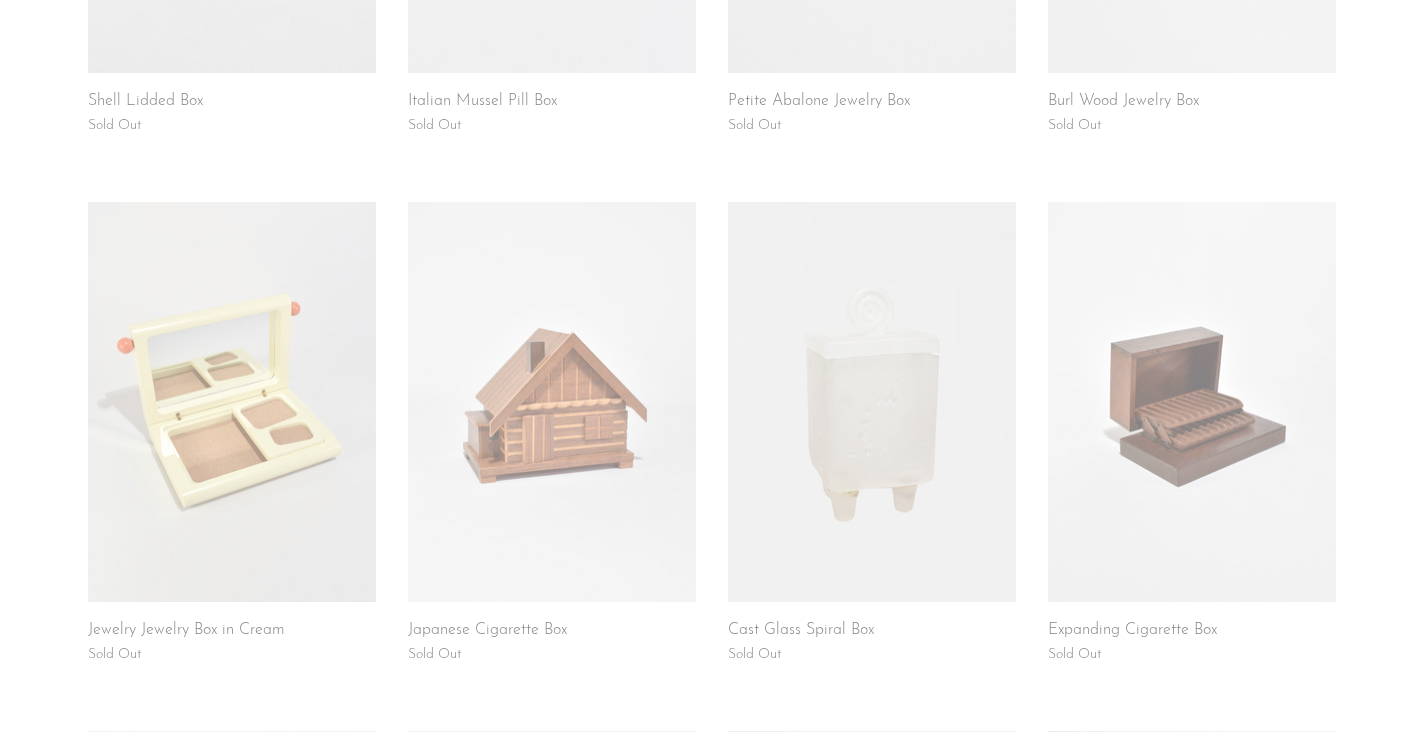 click on "Shell Lidded Box
Sold Out
Italian Mussel Pill Box
Sold Out
Petite Abalone Jewelry Box
Sold Out
Burl Wood Jewelry Box
Sold Out" at bounding box center (711, 466) 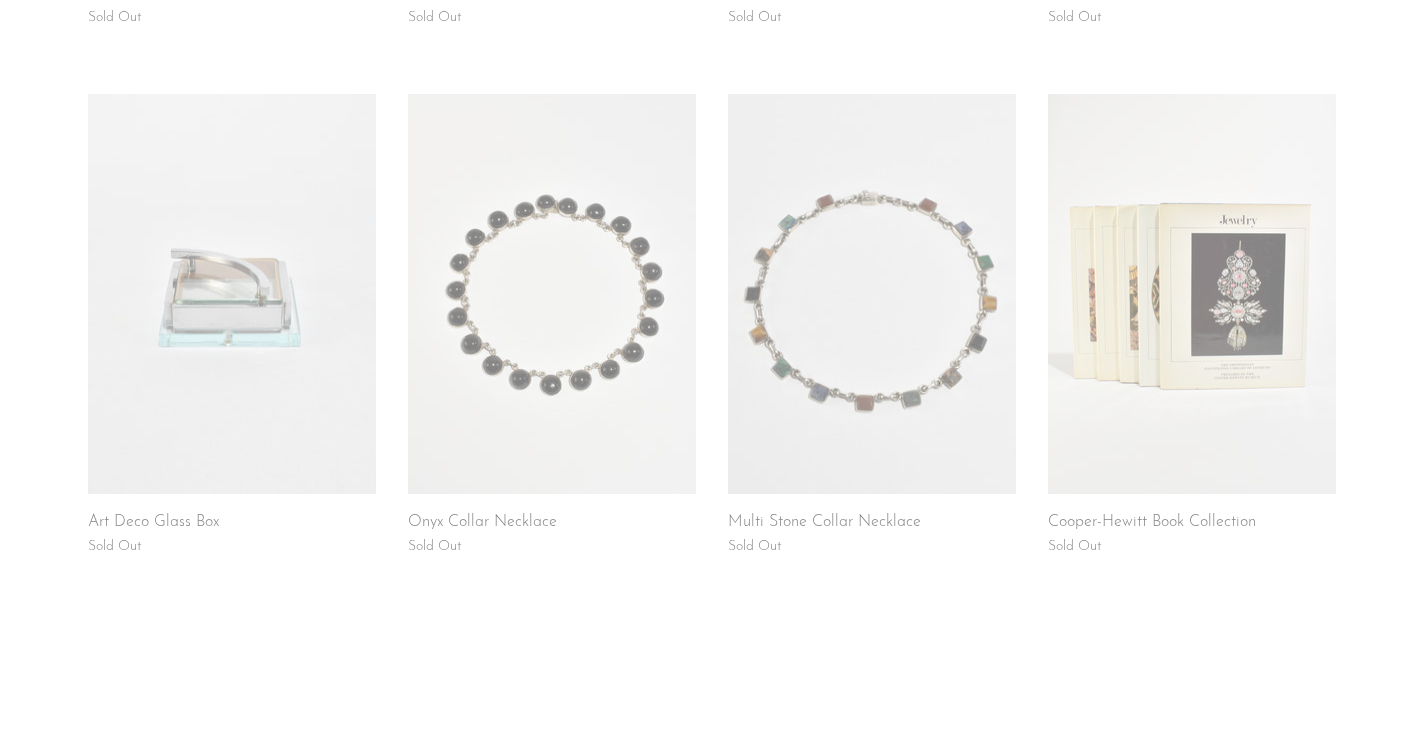 scroll, scrollTop: 1147, scrollLeft: 0, axis: vertical 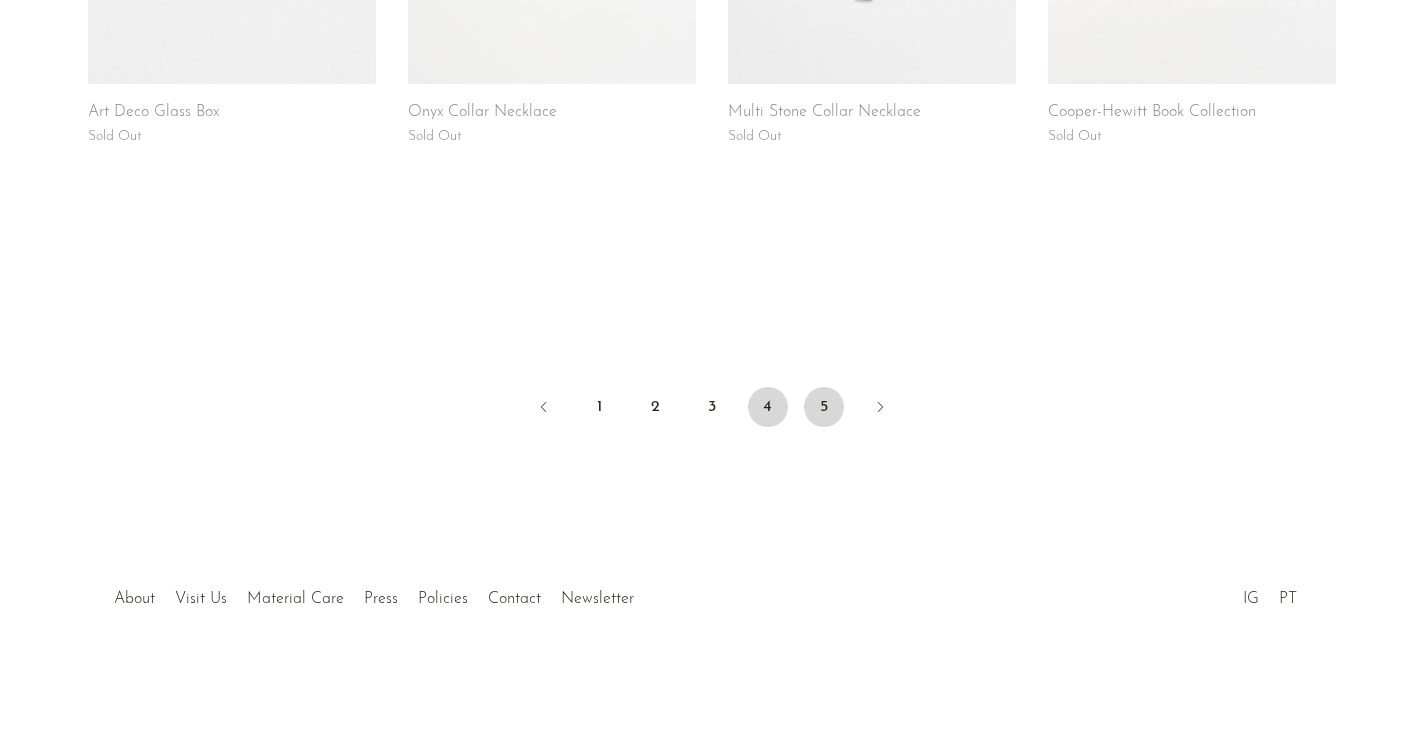 click on "5" at bounding box center (824, 407) 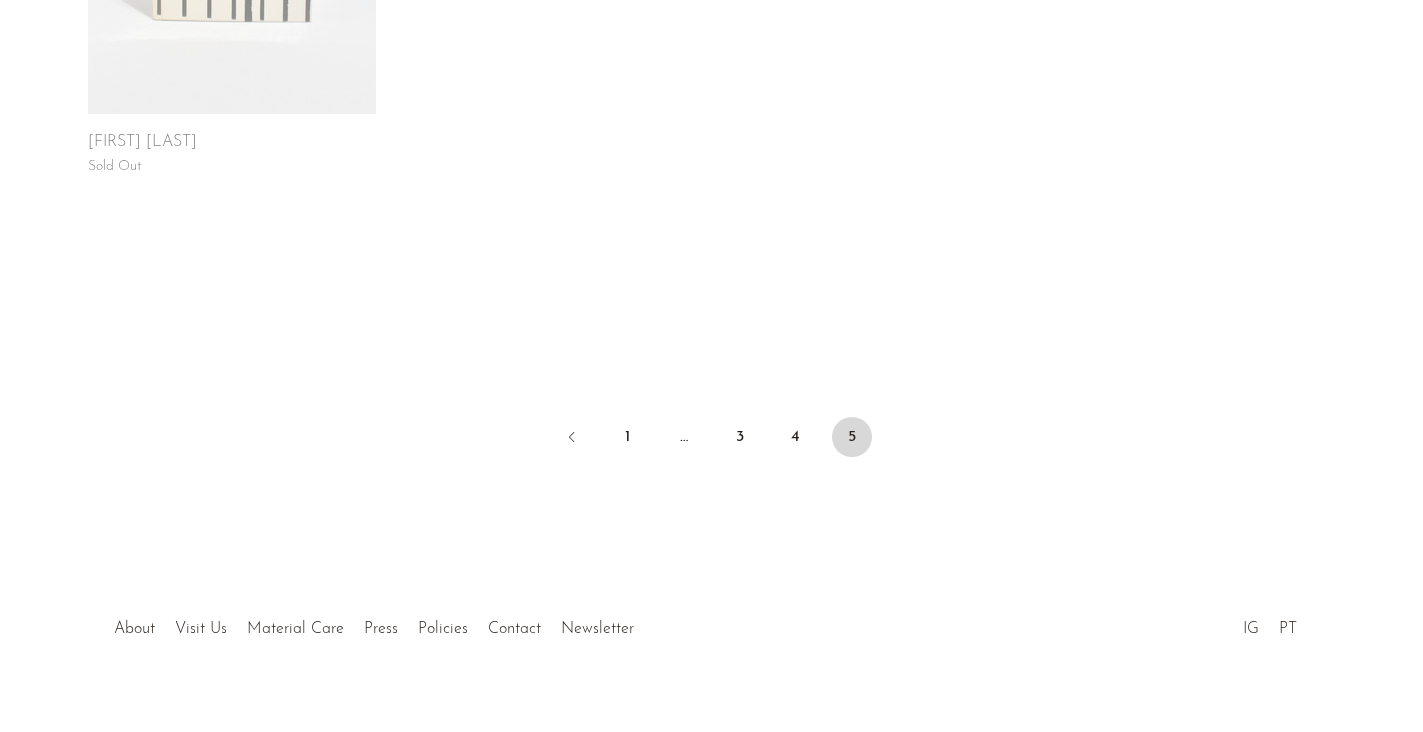 scroll, scrollTop: 689, scrollLeft: 0, axis: vertical 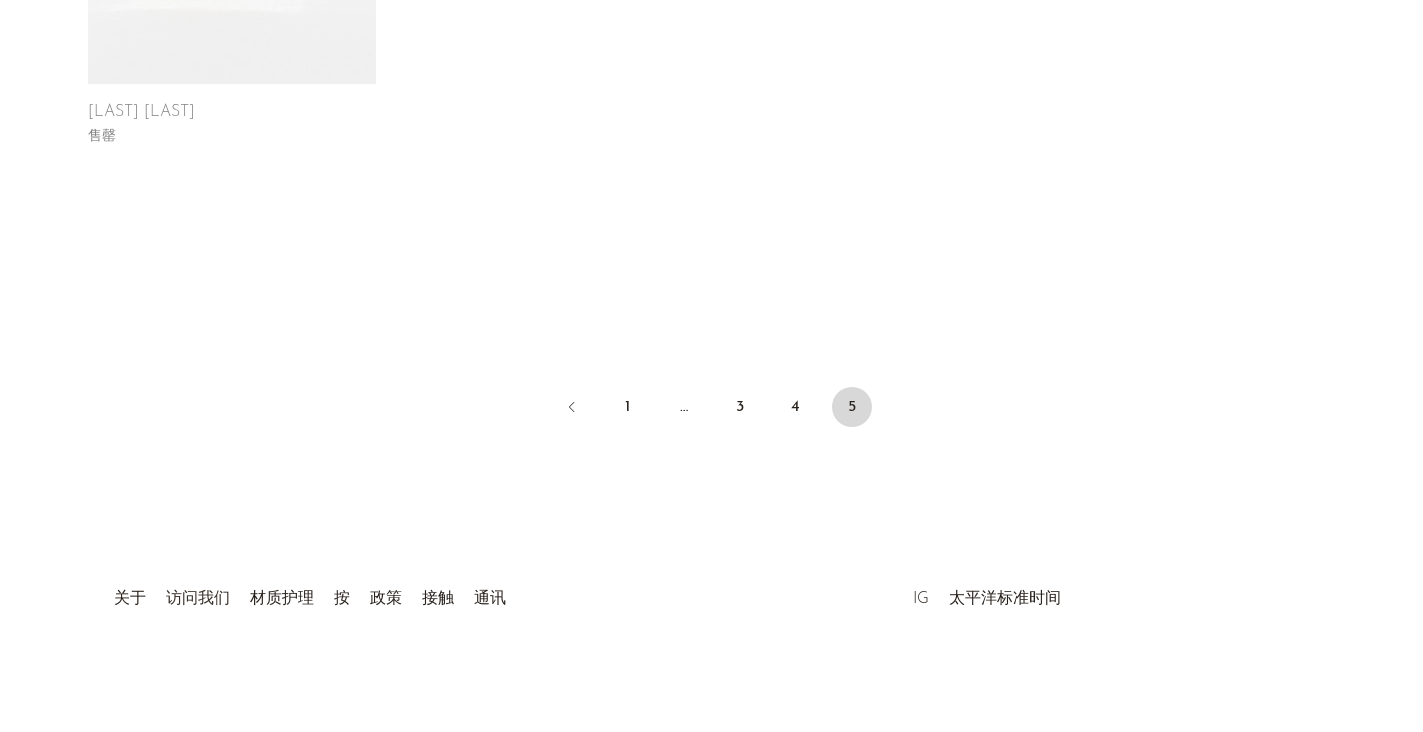 click on "访问我们" at bounding box center (198, 599) 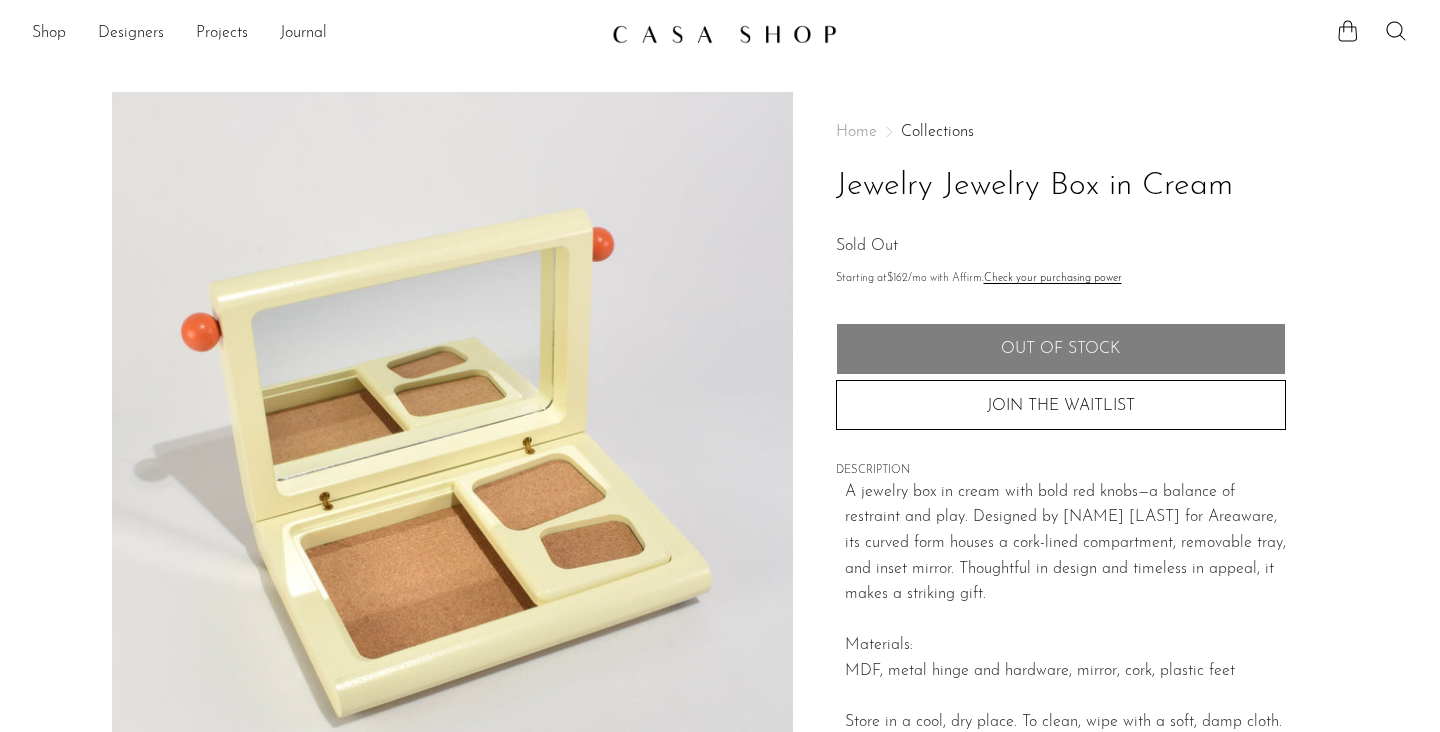 scroll, scrollTop: 0, scrollLeft: 0, axis: both 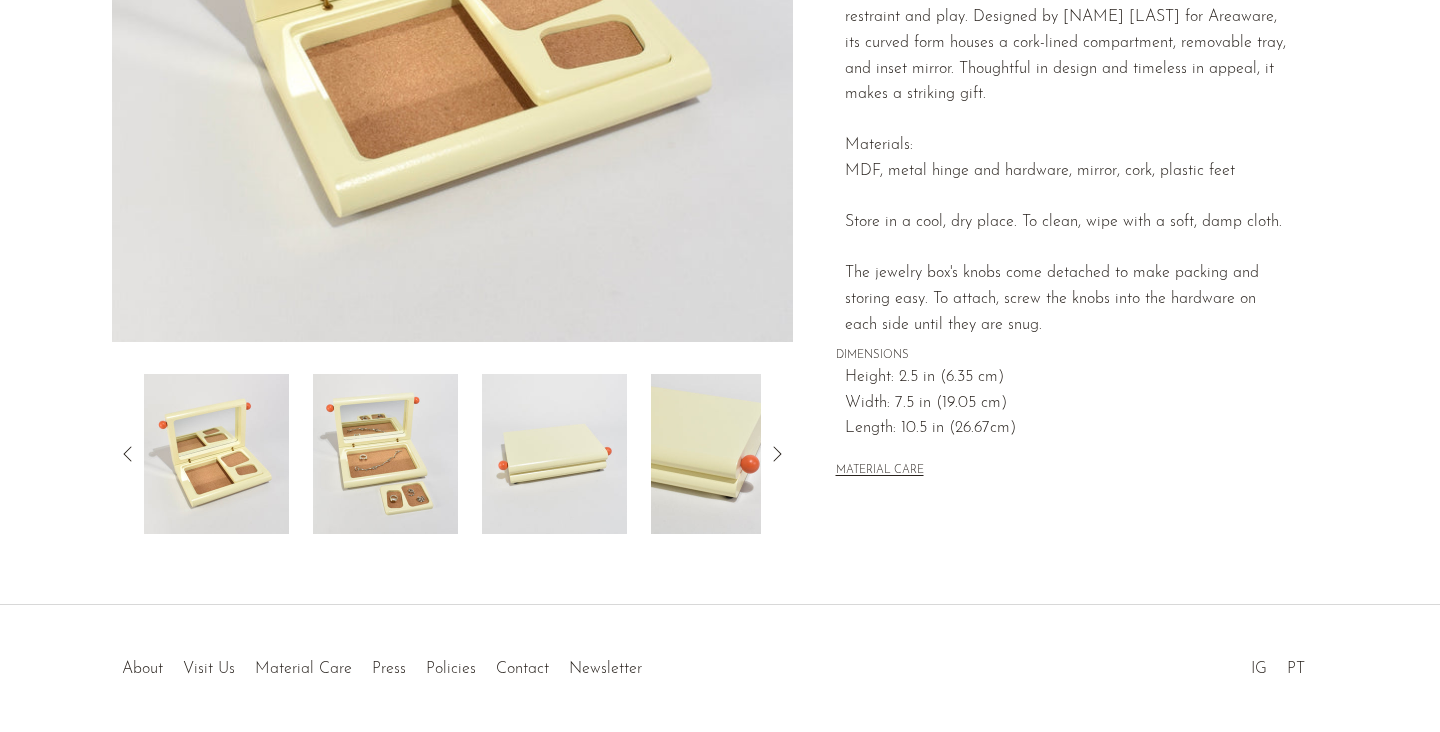 click 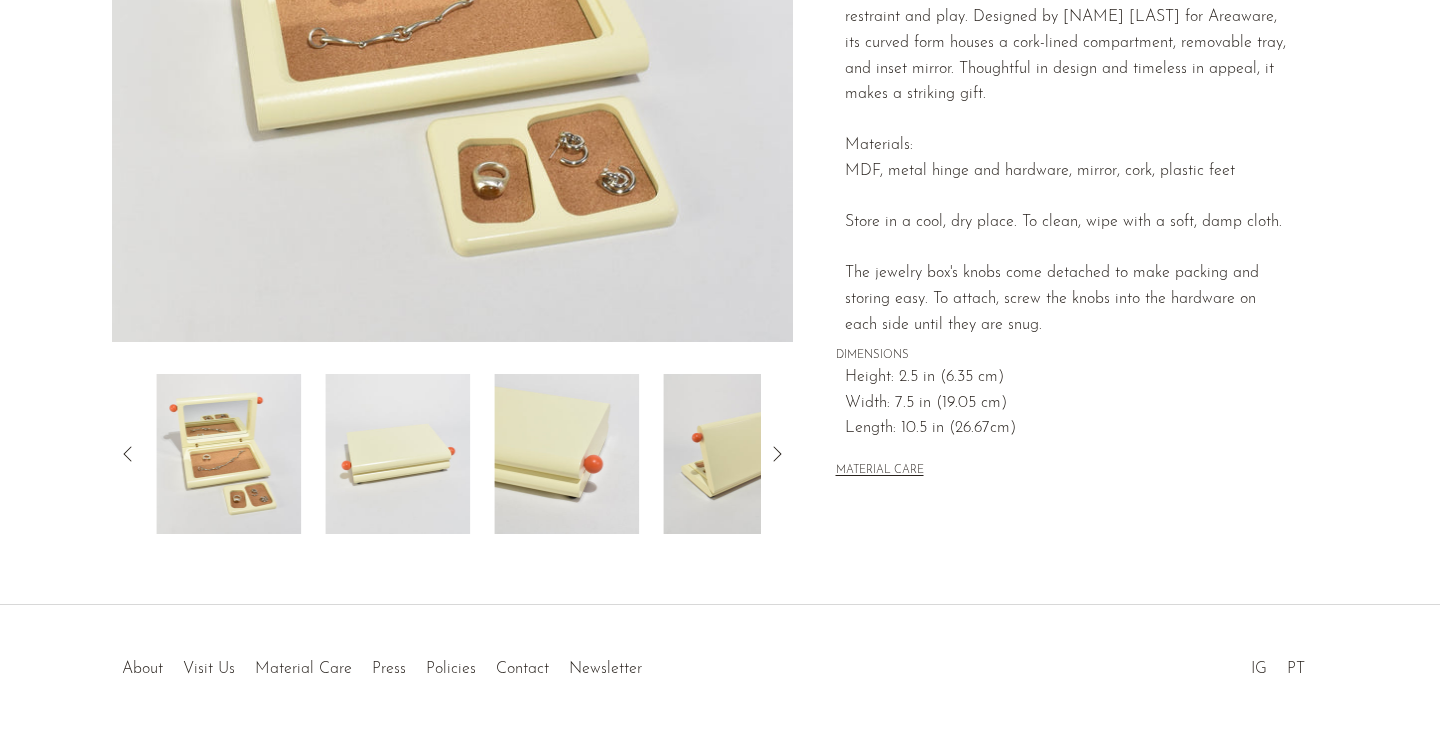 click 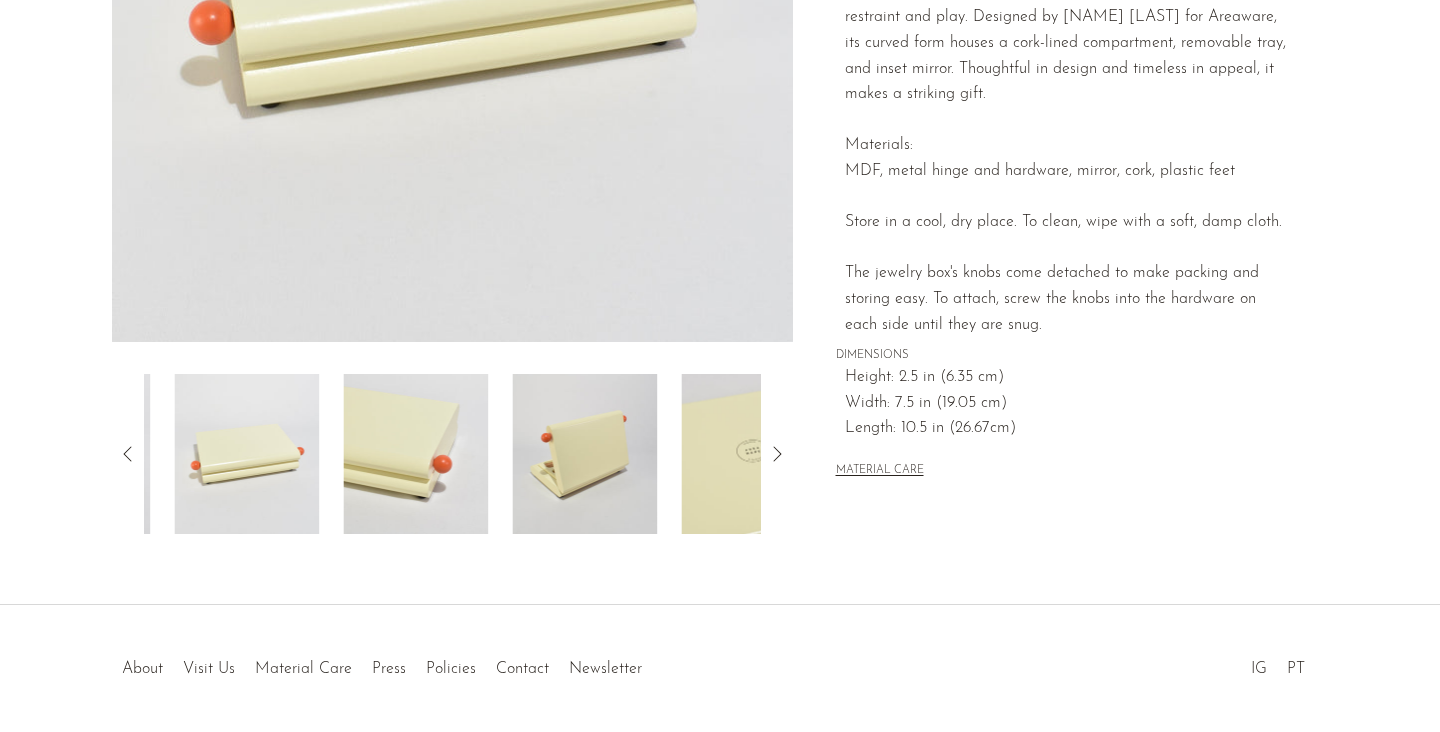 click 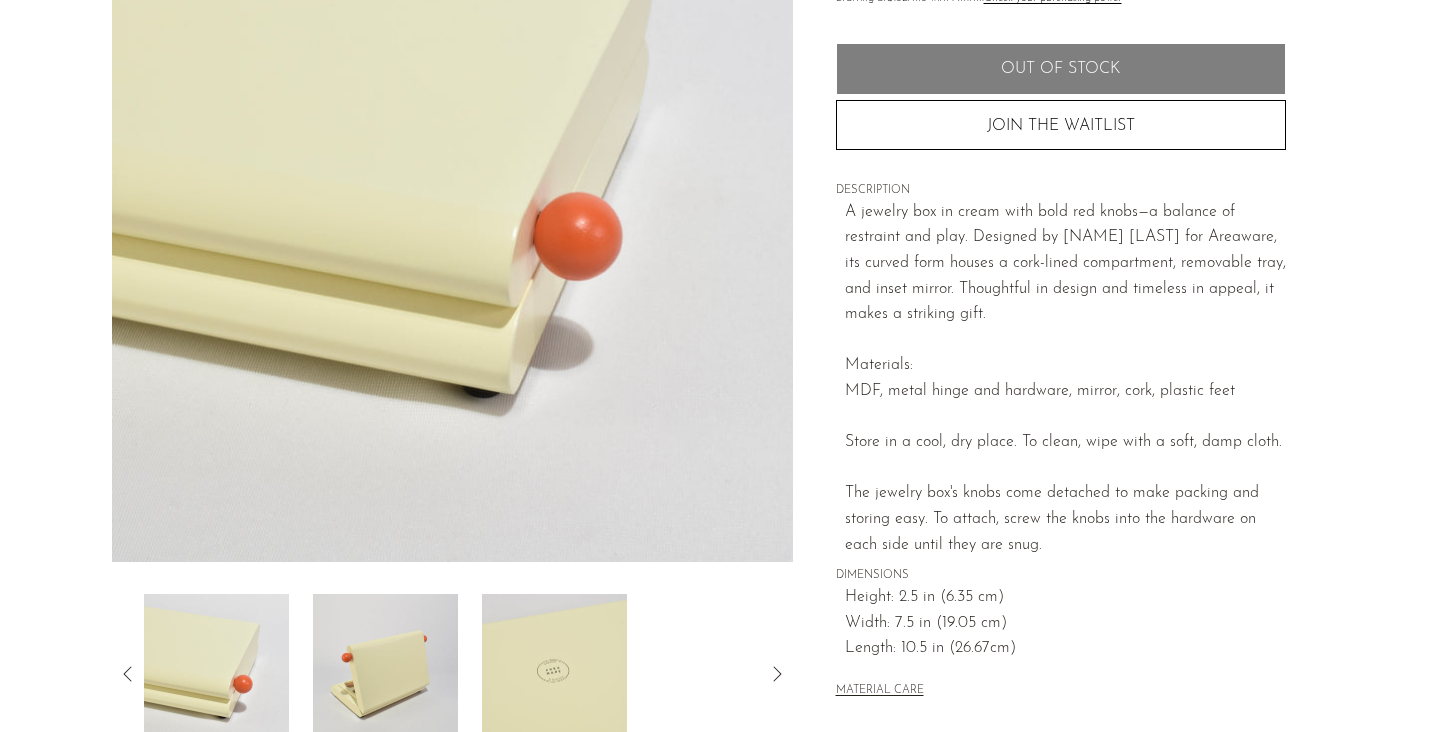 scroll, scrollTop: 270, scrollLeft: 0, axis: vertical 